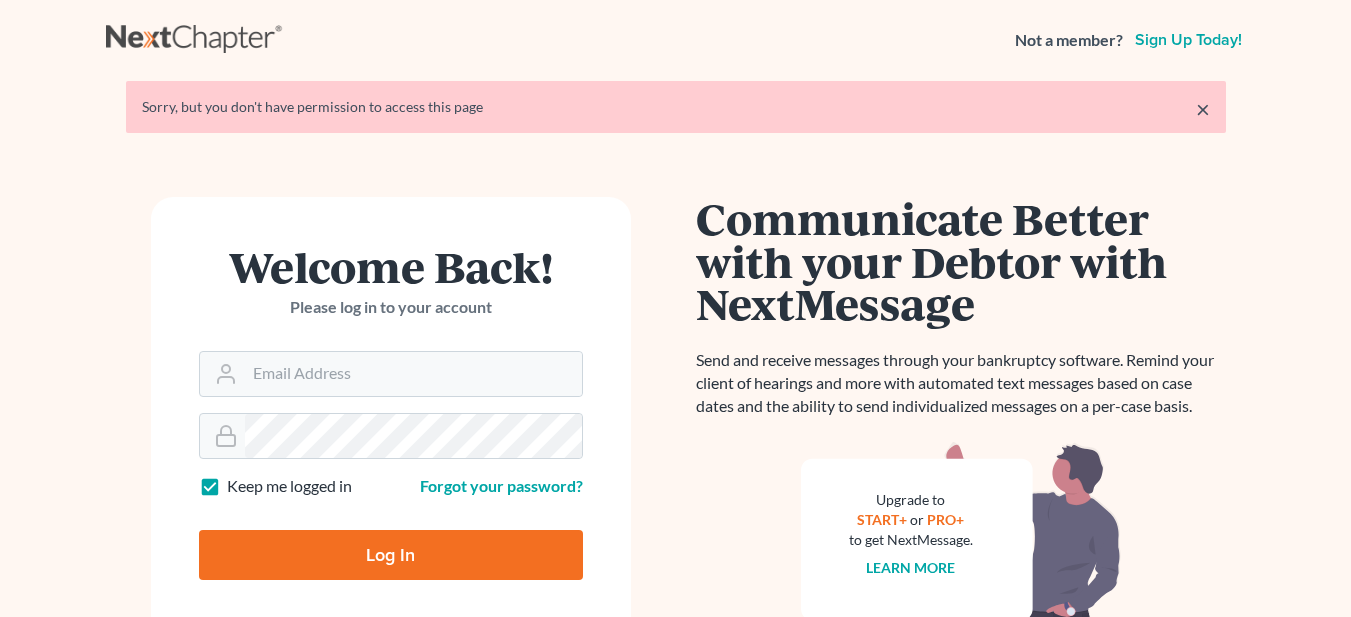 scroll, scrollTop: 0, scrollLeft: 0, axis: both 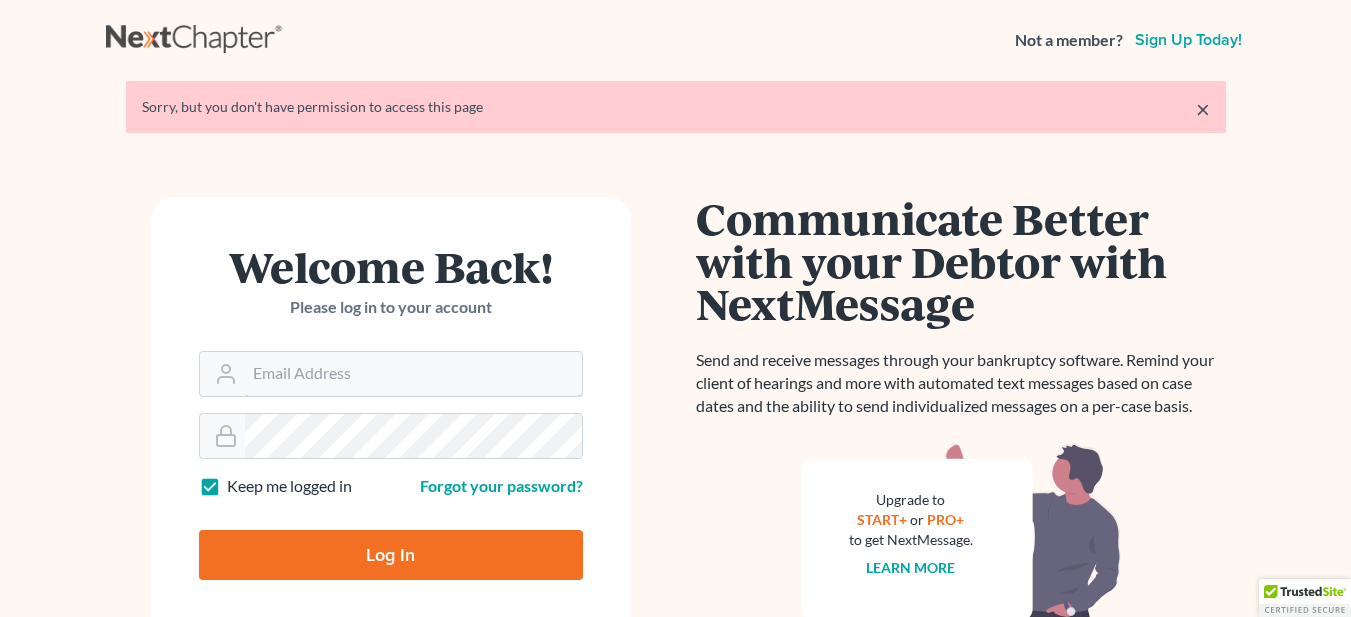 type on "[EMAIL]" 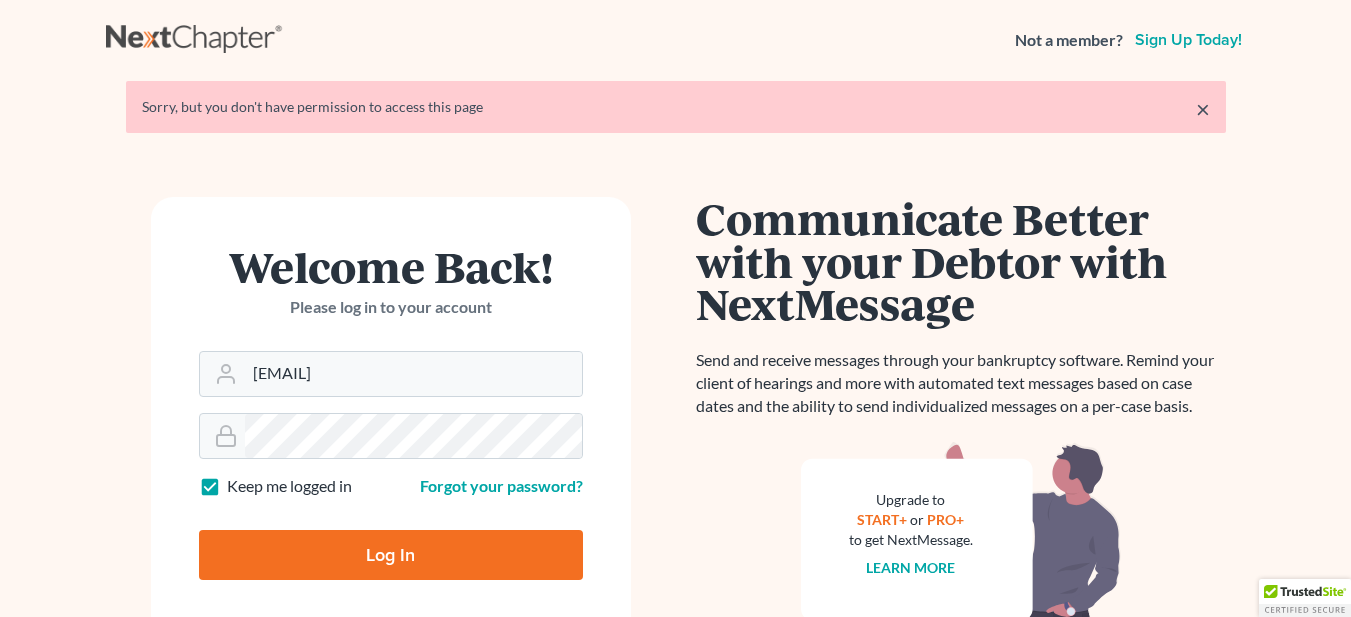 click on "Log In" at bounding box center [391, 555] 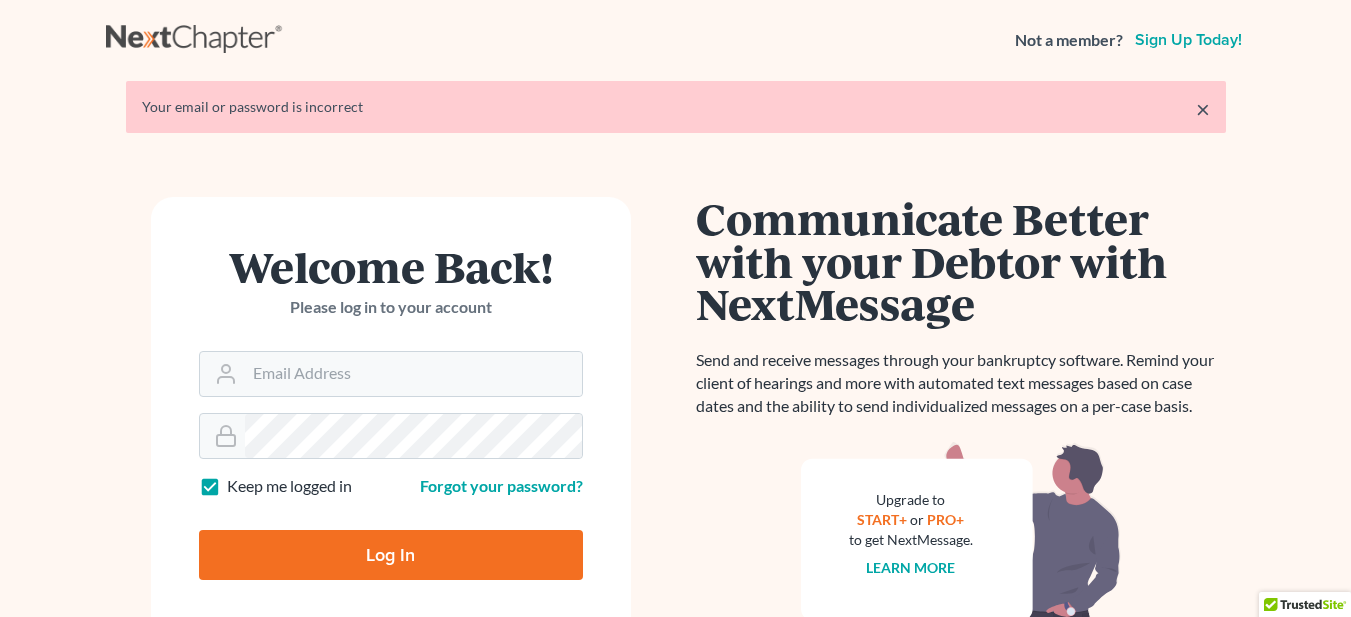scroll, scrollTop: 0, scrollLeft: 0, axis: both 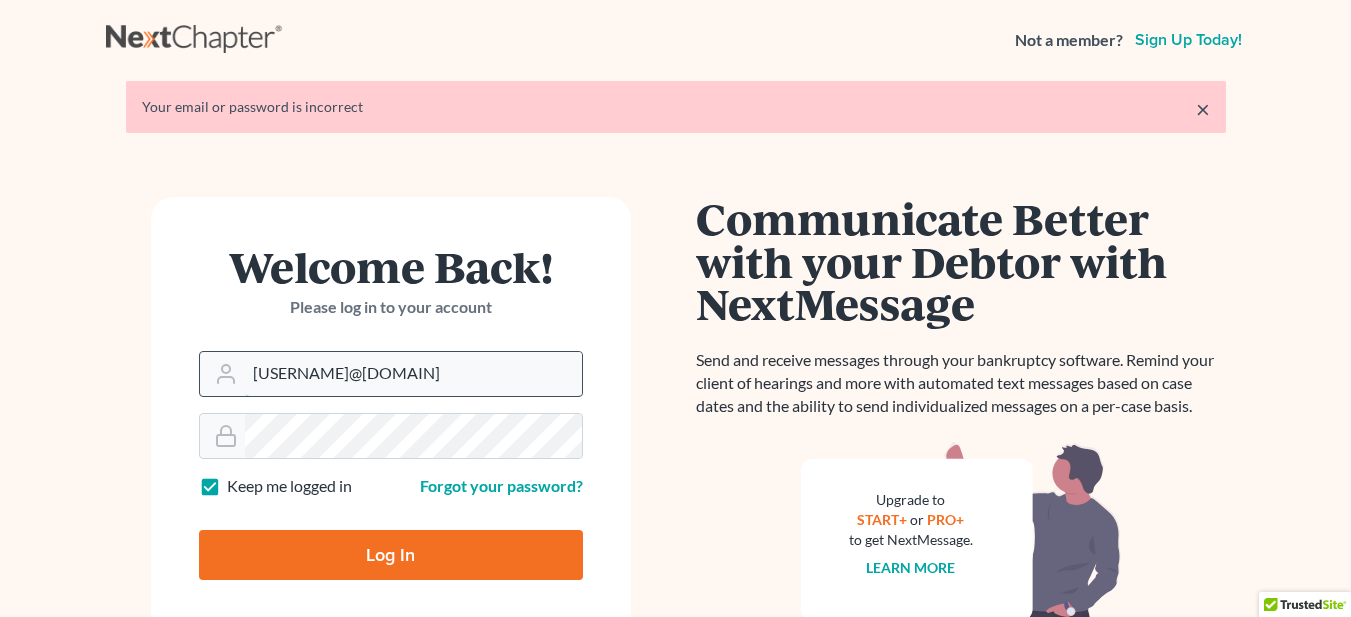 click on "twinkler@kelleyclements.com" at bounding box center [413, 374] 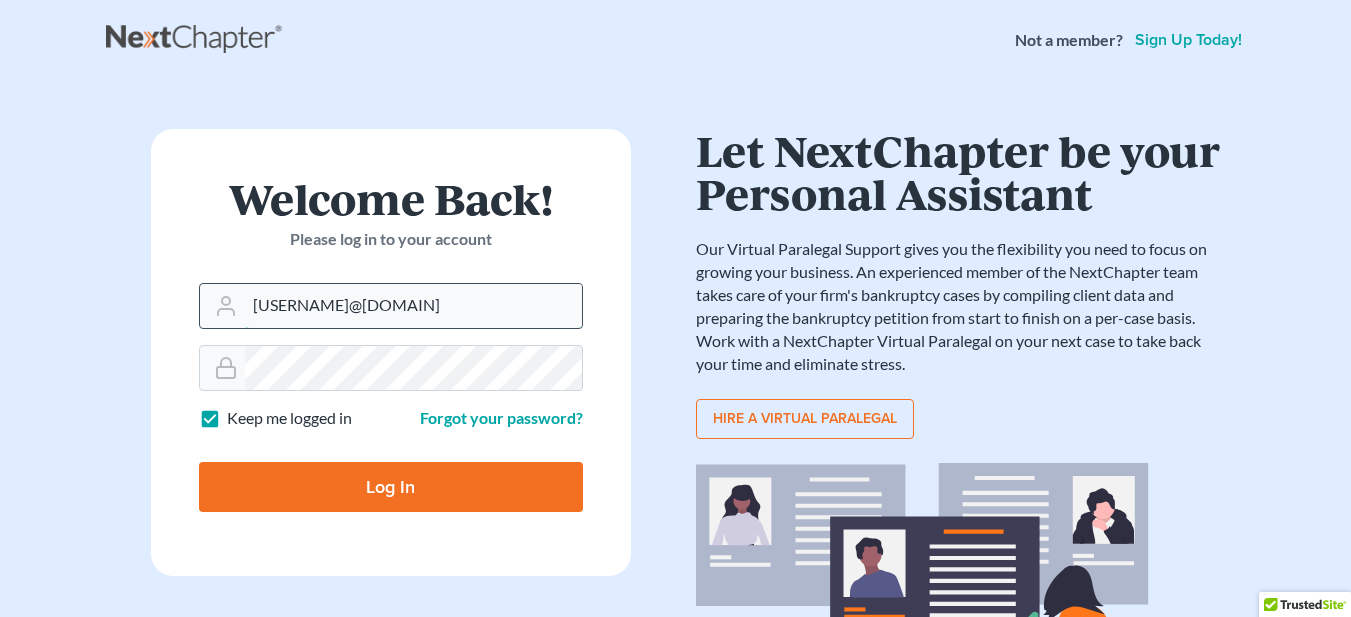type on "tammy@charleskelley.law" 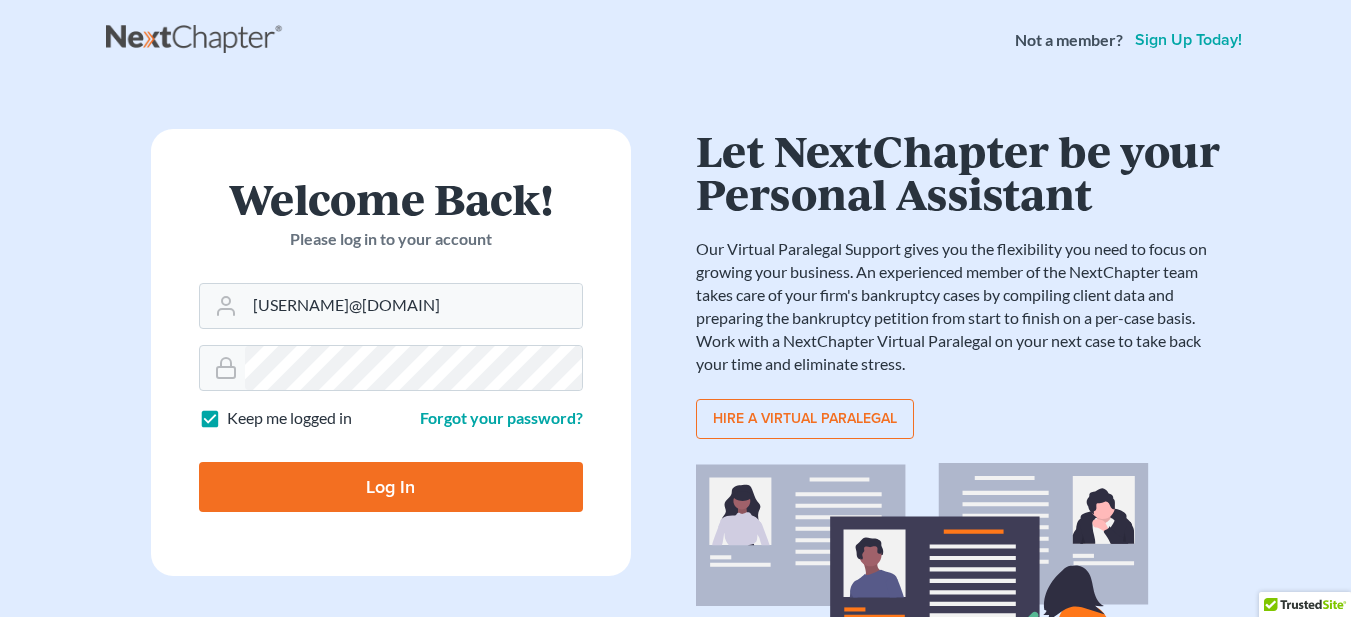 click on "Log In" at bounding box center [391, 487] 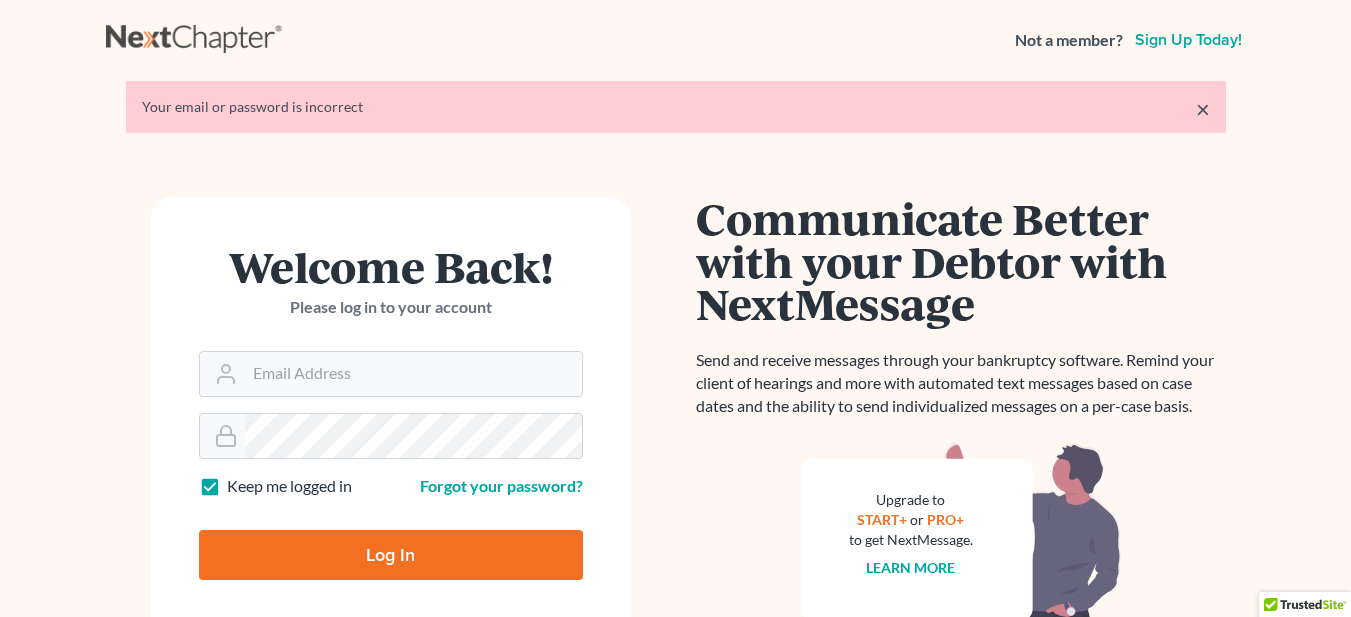 scroll, scrollTop: 0, scrollLeft: 0, axis: both 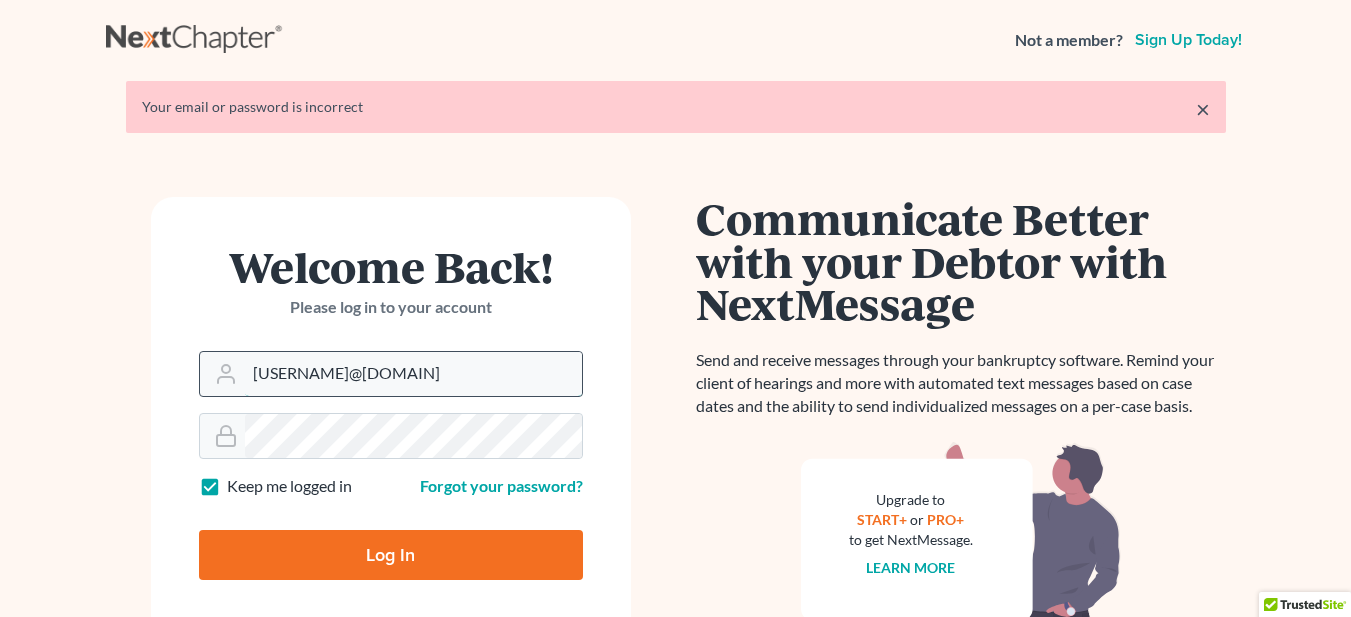 click on "[EMAIL]" at bounding box center (413, 374) 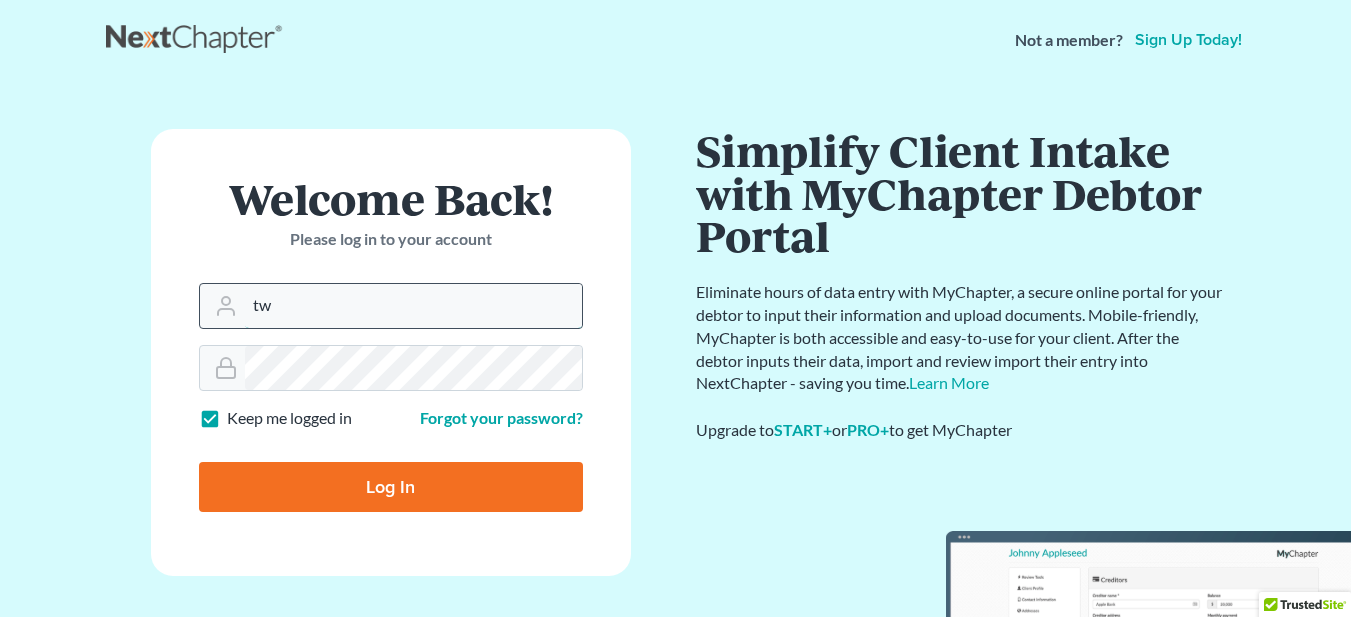 type on "t" 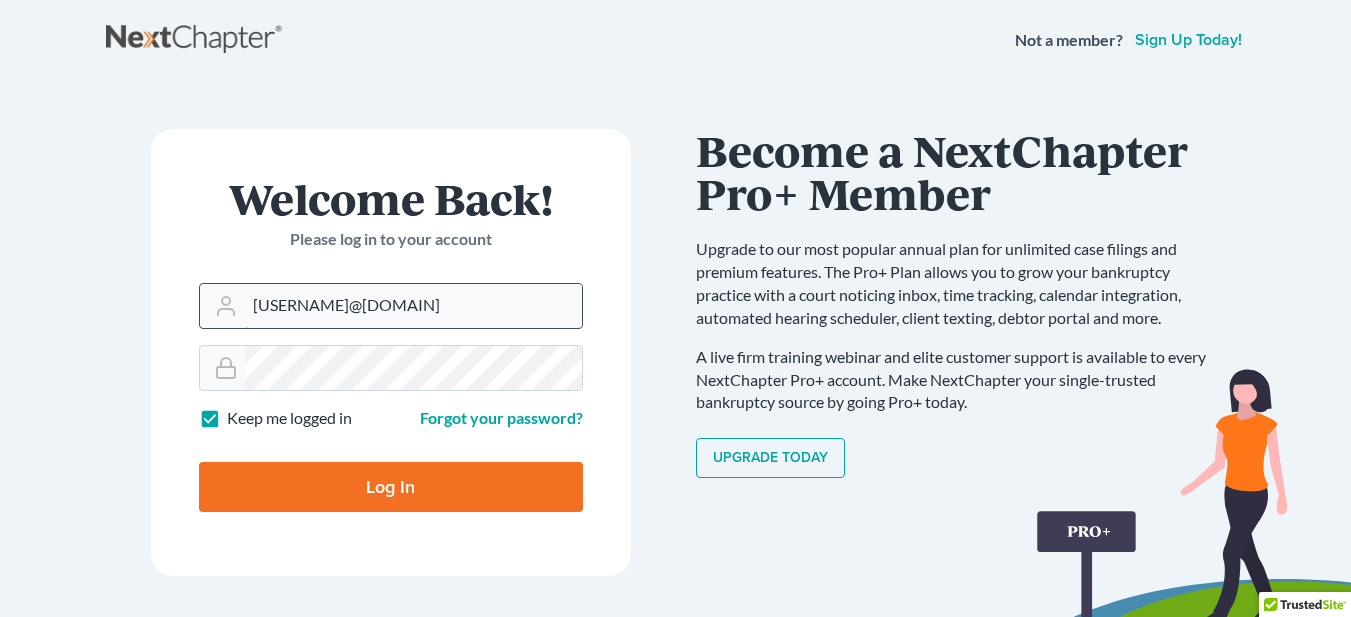 type on "[EMAIL]" 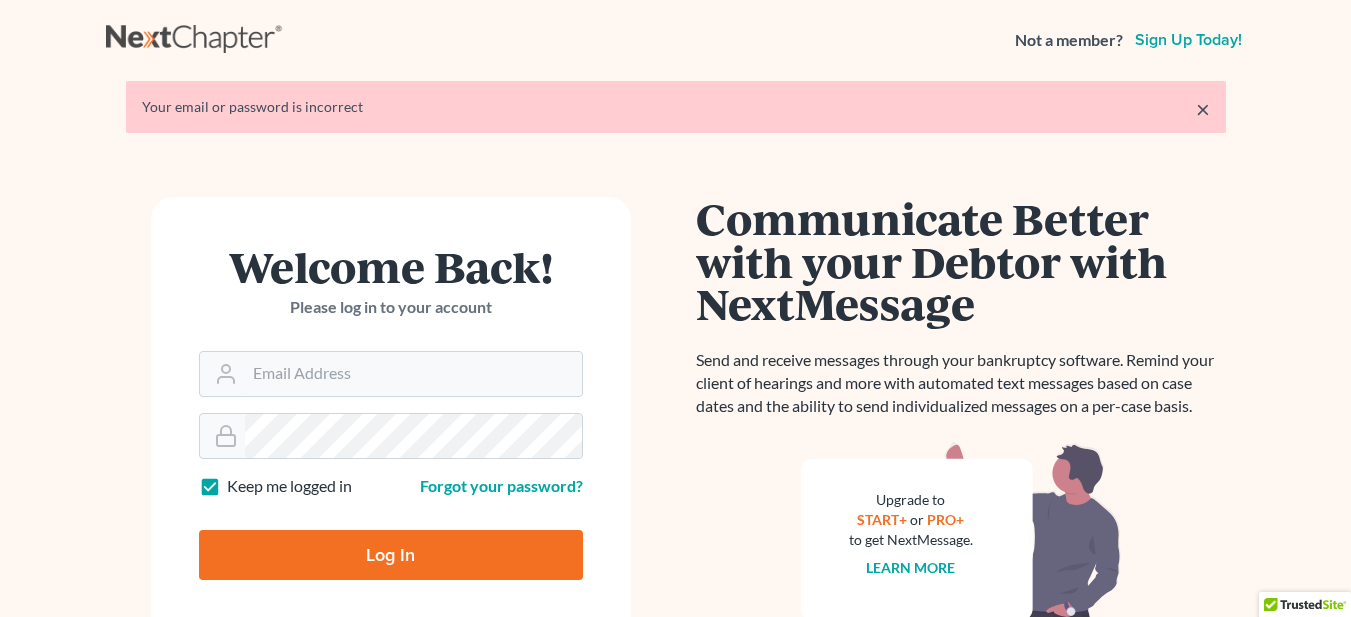 scroll, scrollTop: 0, scrollLeft: 0, axis: both 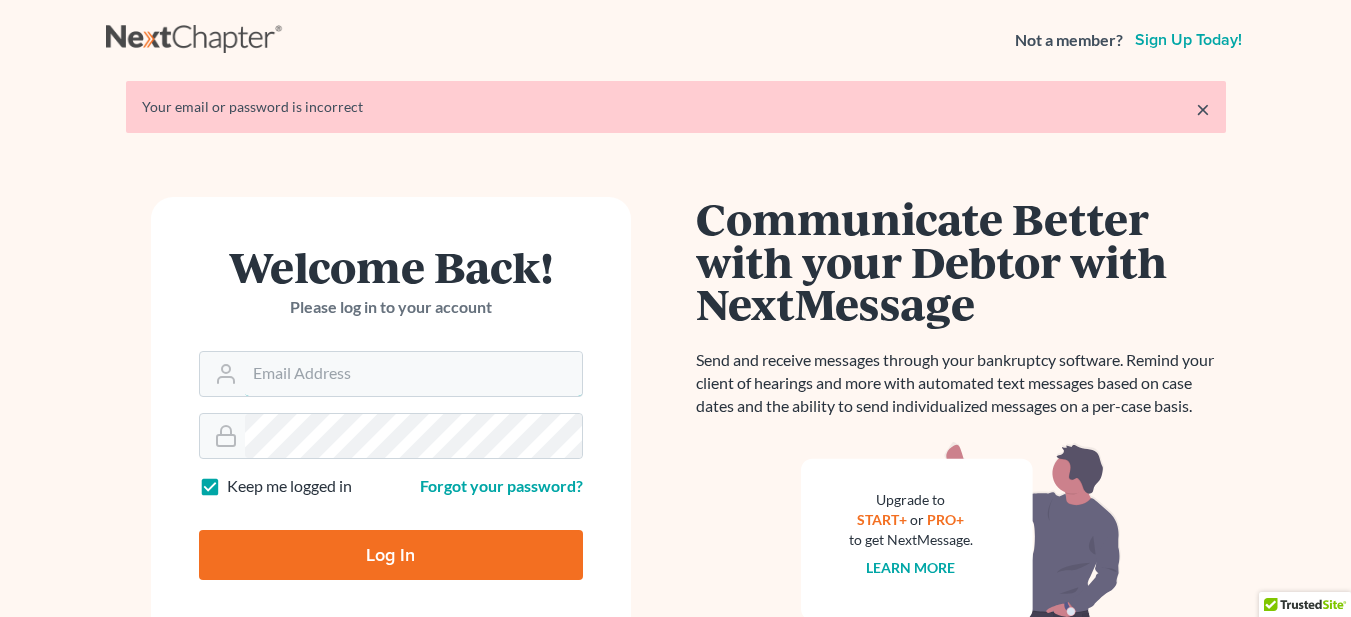 type on "[USERNAME]@example.com" 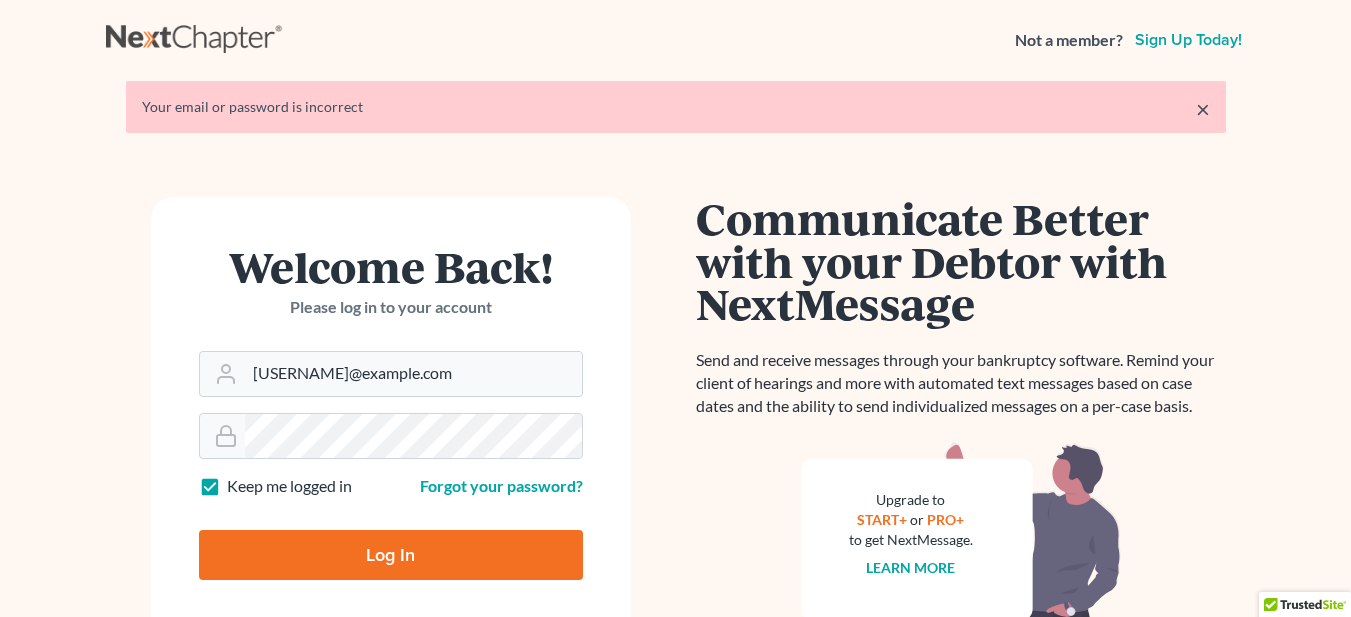 click on "Keep me logged in" at bounding box center (289, 486) 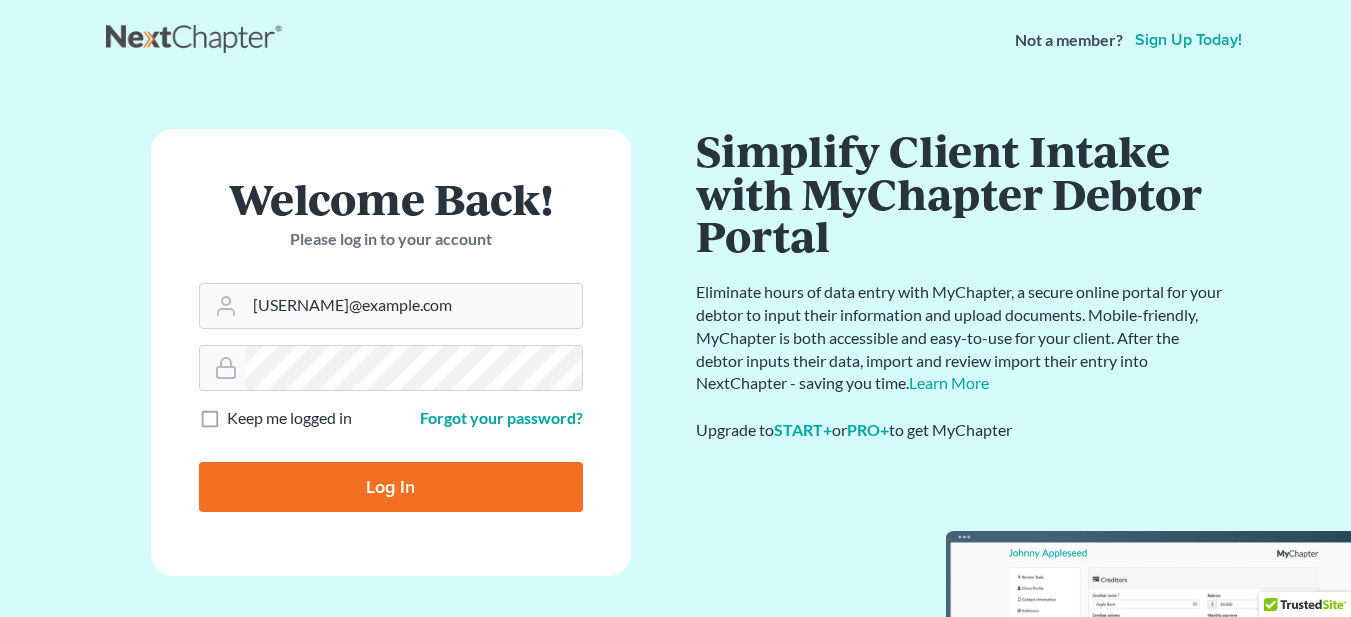 click on "Log In" at bounding box center [391, 487] 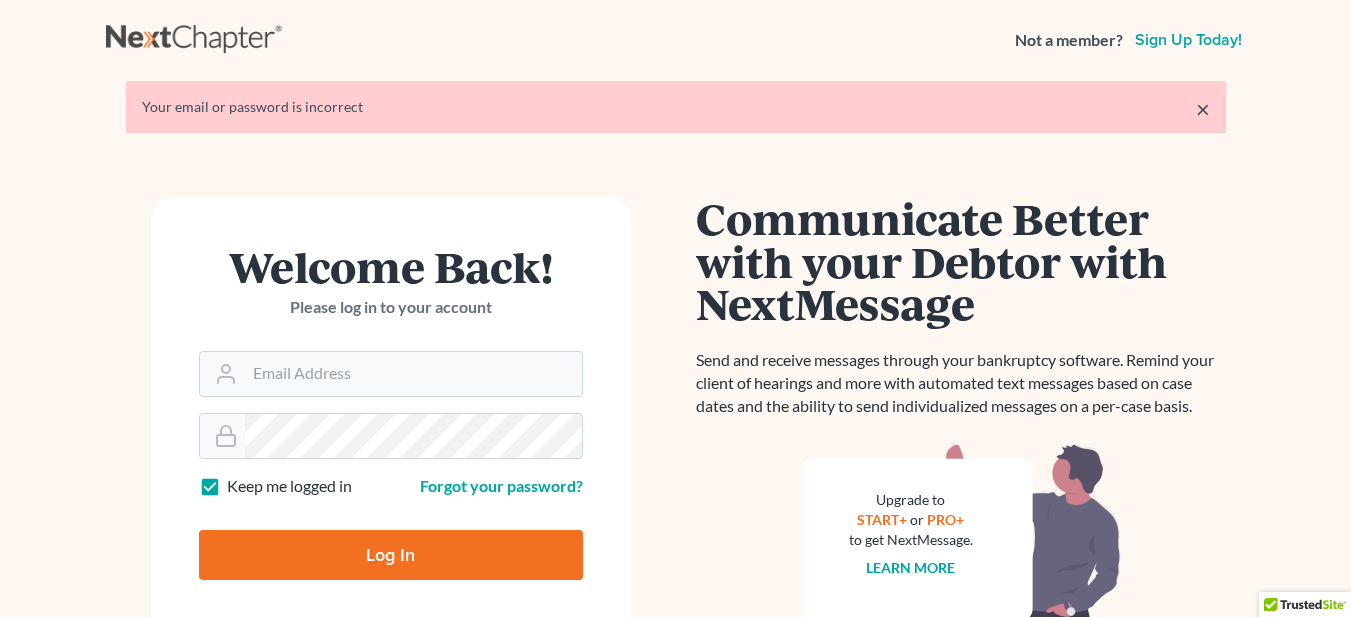 scroll, scrollTop: 0, scrollLeft: 0, axis: both 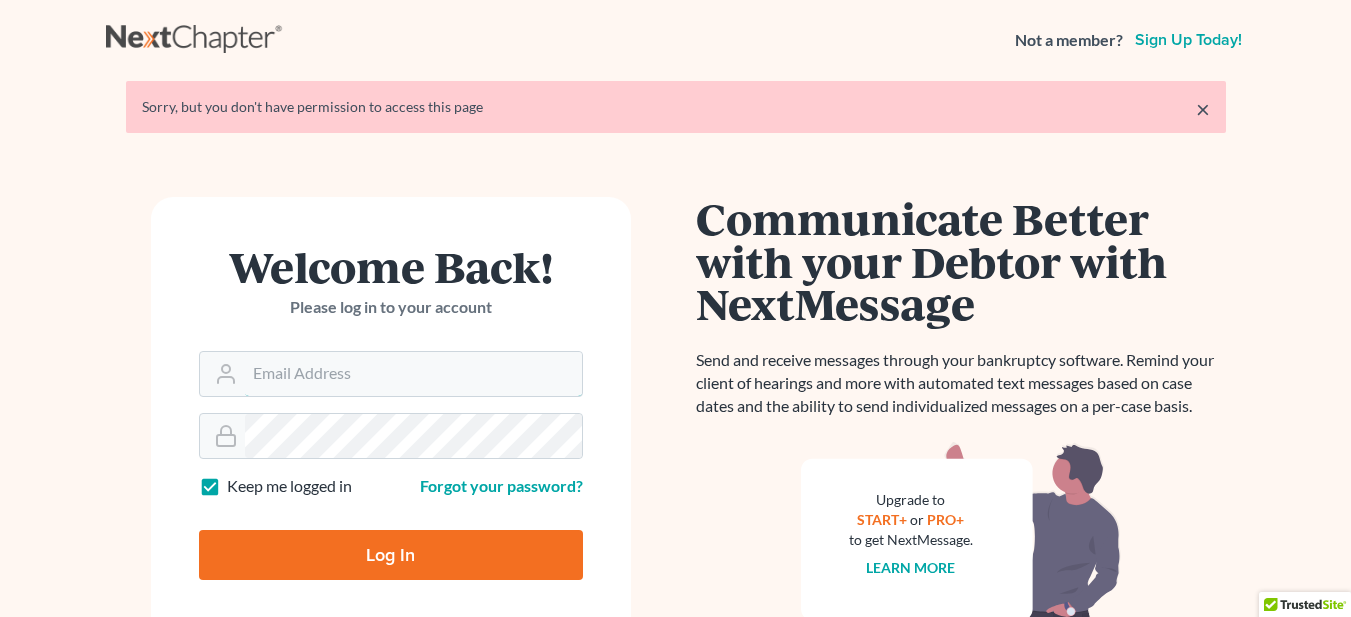 type on "[EMAIL]" 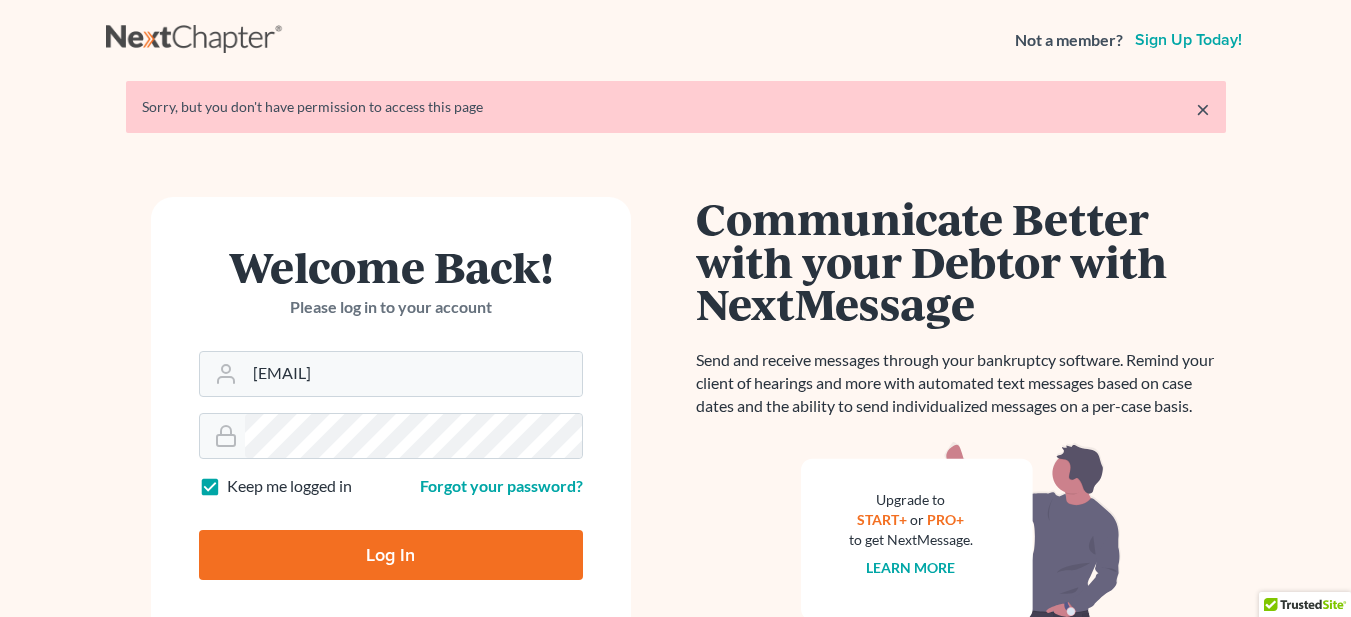 click on "Keep me logged in" at bounding box center (289, 486) 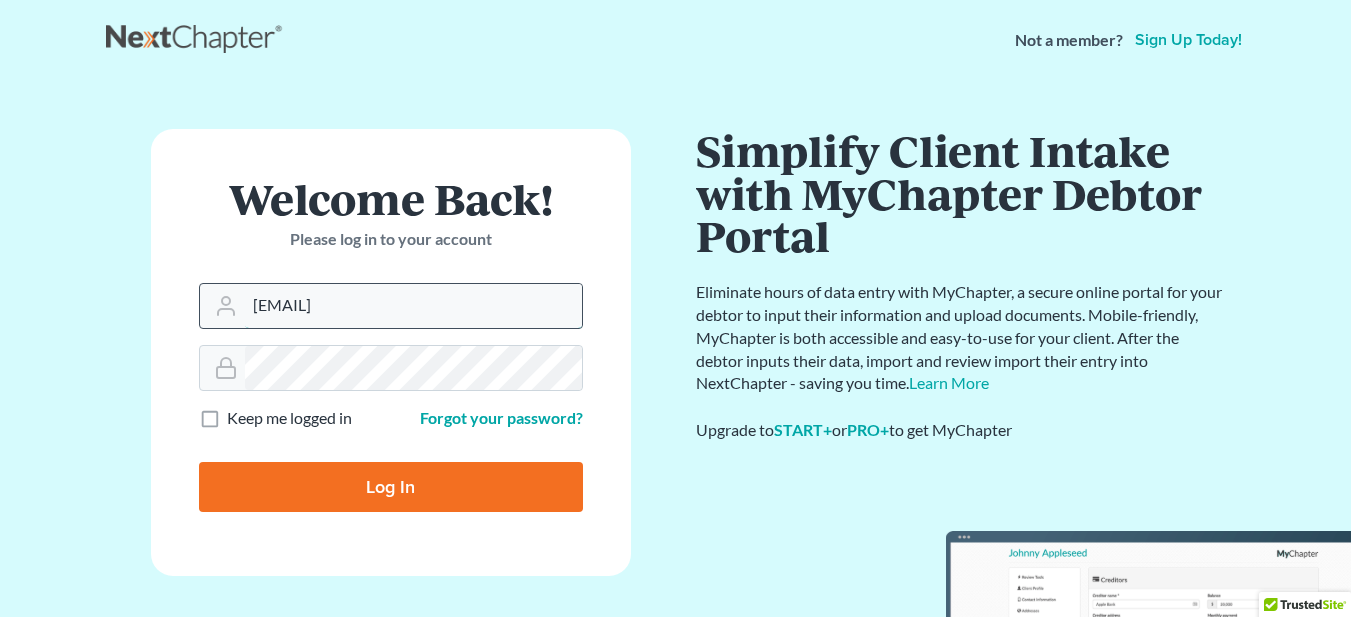 click on "[EMAIL]" at bounding box center (413, 306) 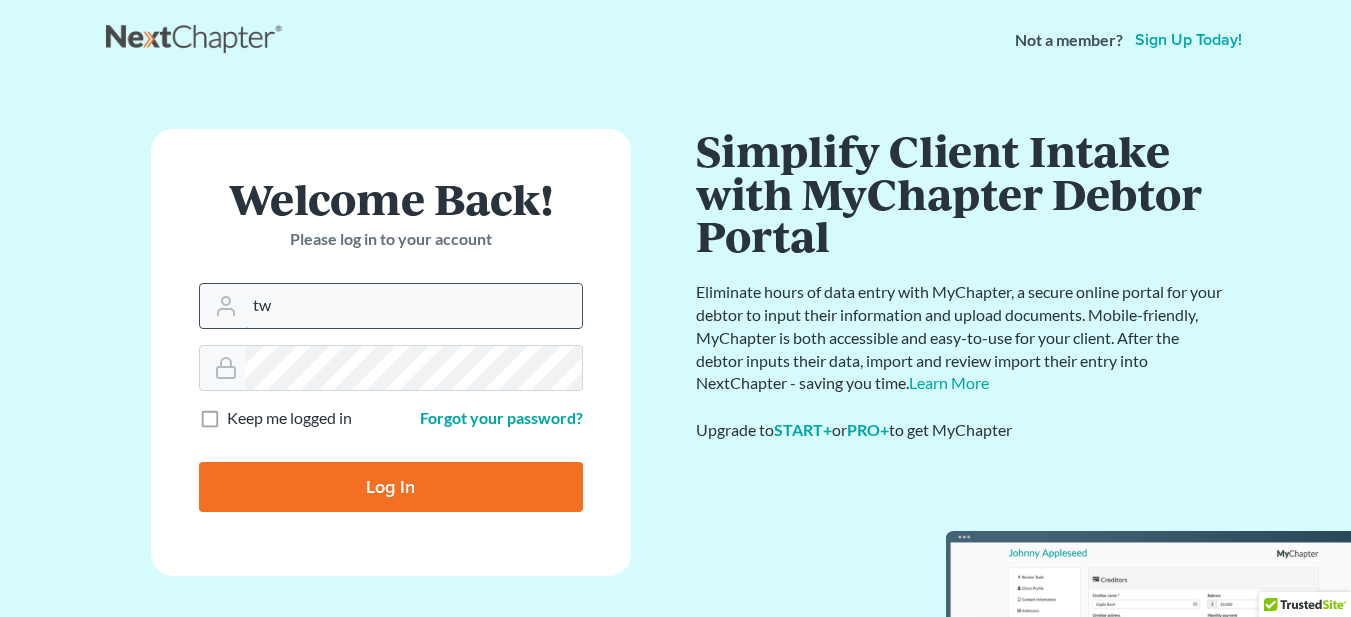 type on "t" 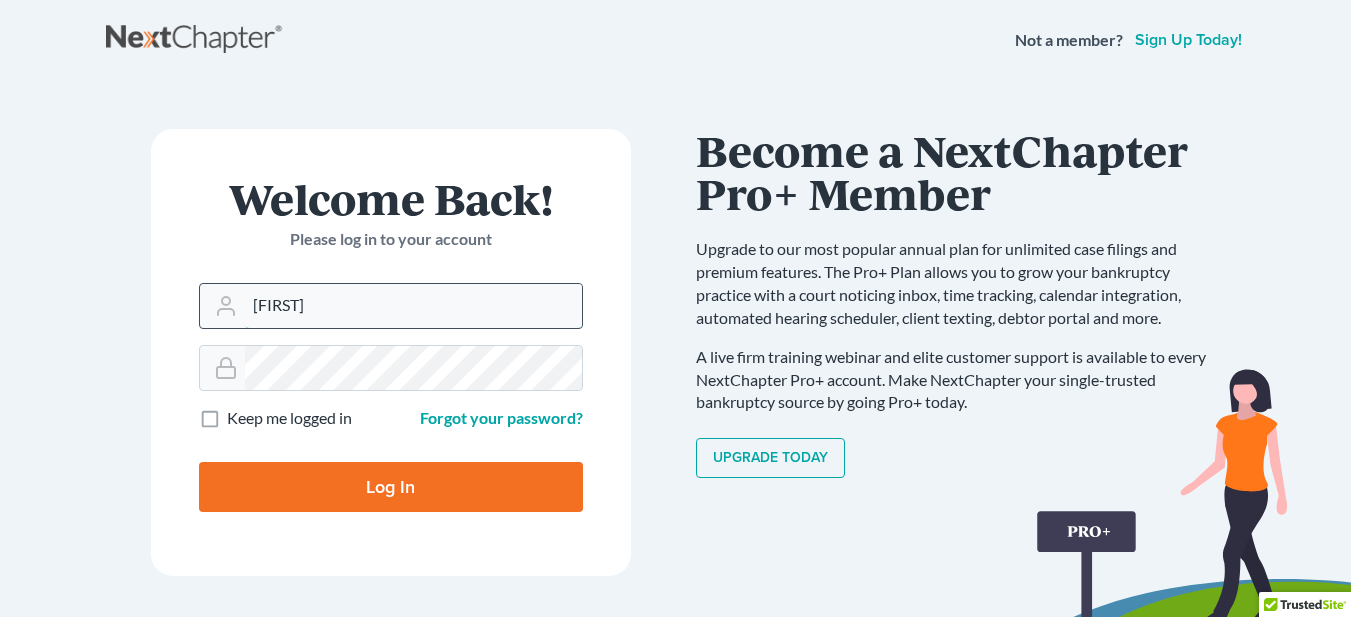 type on "[EMAIL]" 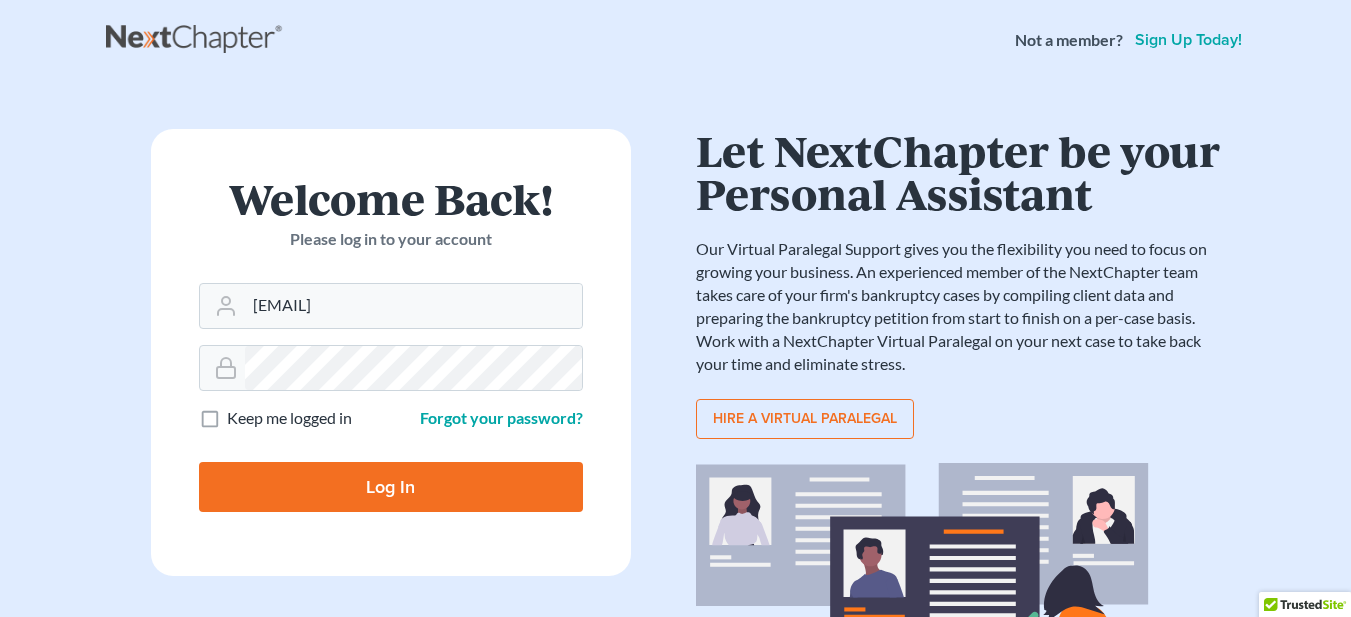 click on "Log In" at bounding box center (391, 487) 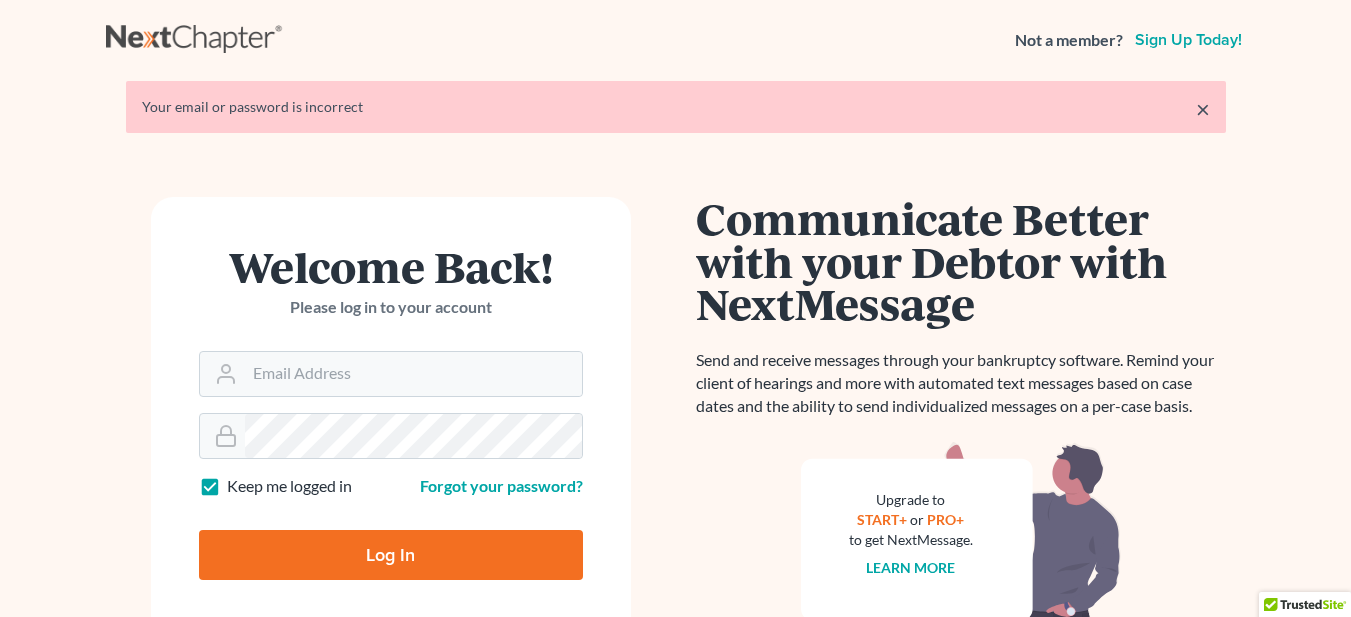 scroll, scrollTop: 0, scrollLeft: 0, axis: both 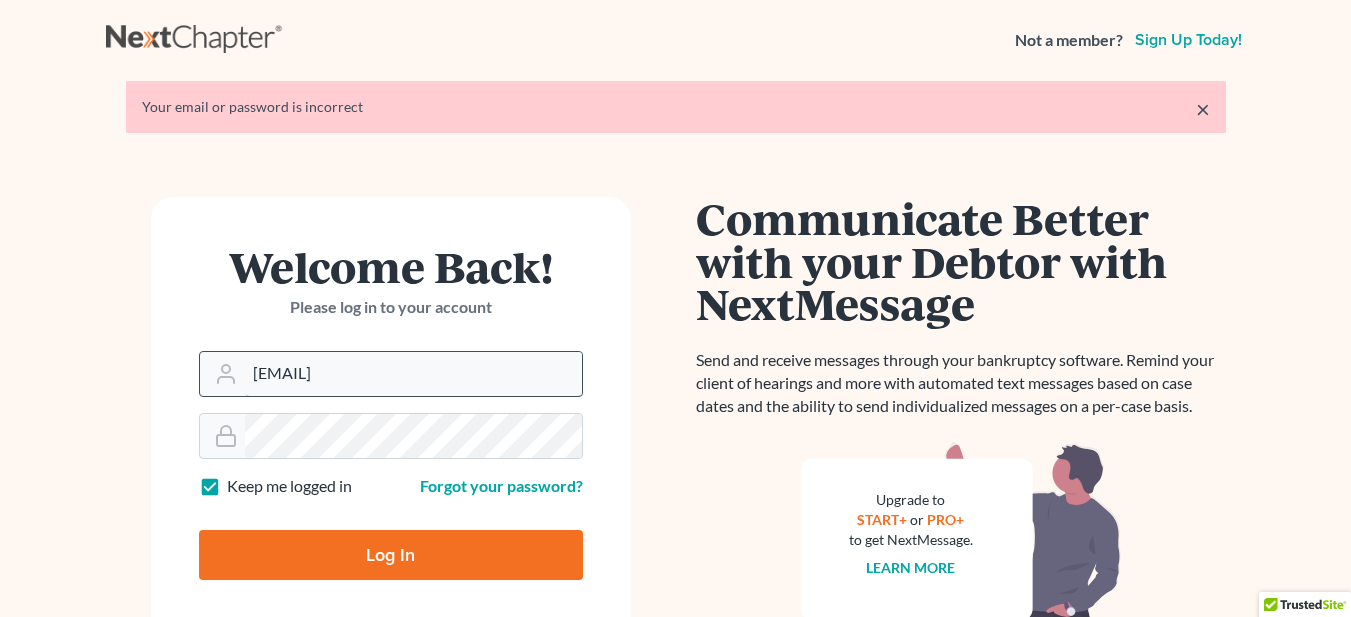 click on "[EMAIL]" at bounding box center [413, 374] 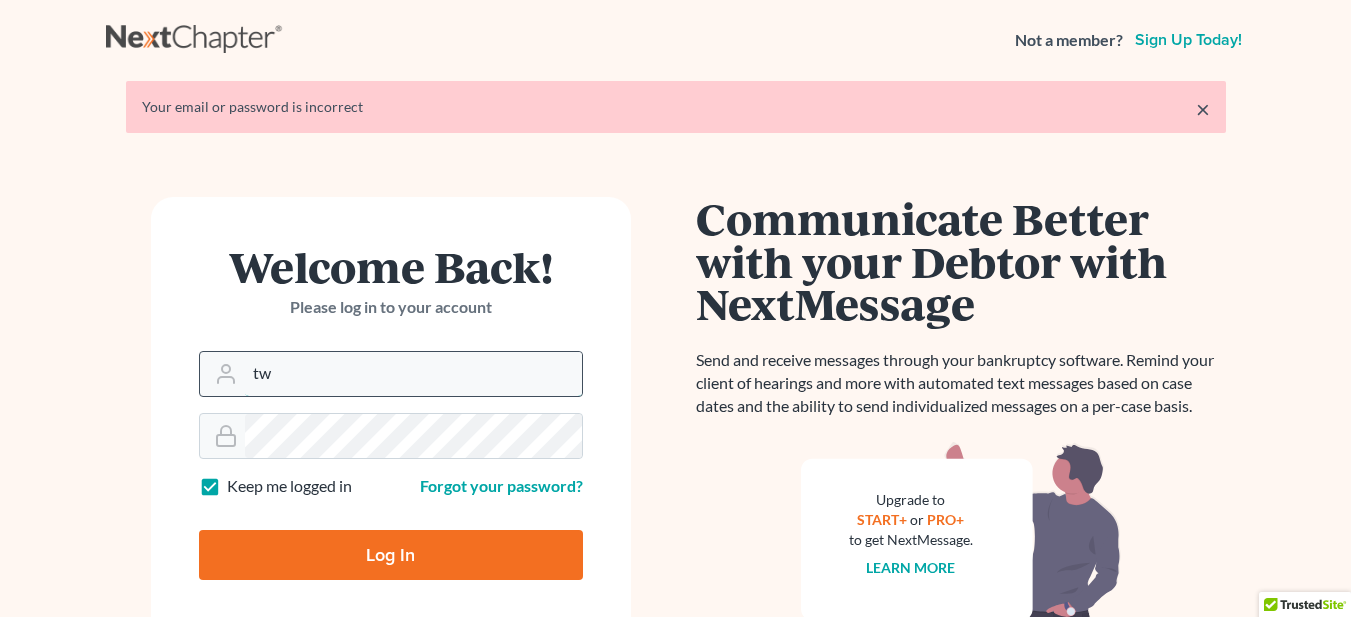 type on "t" 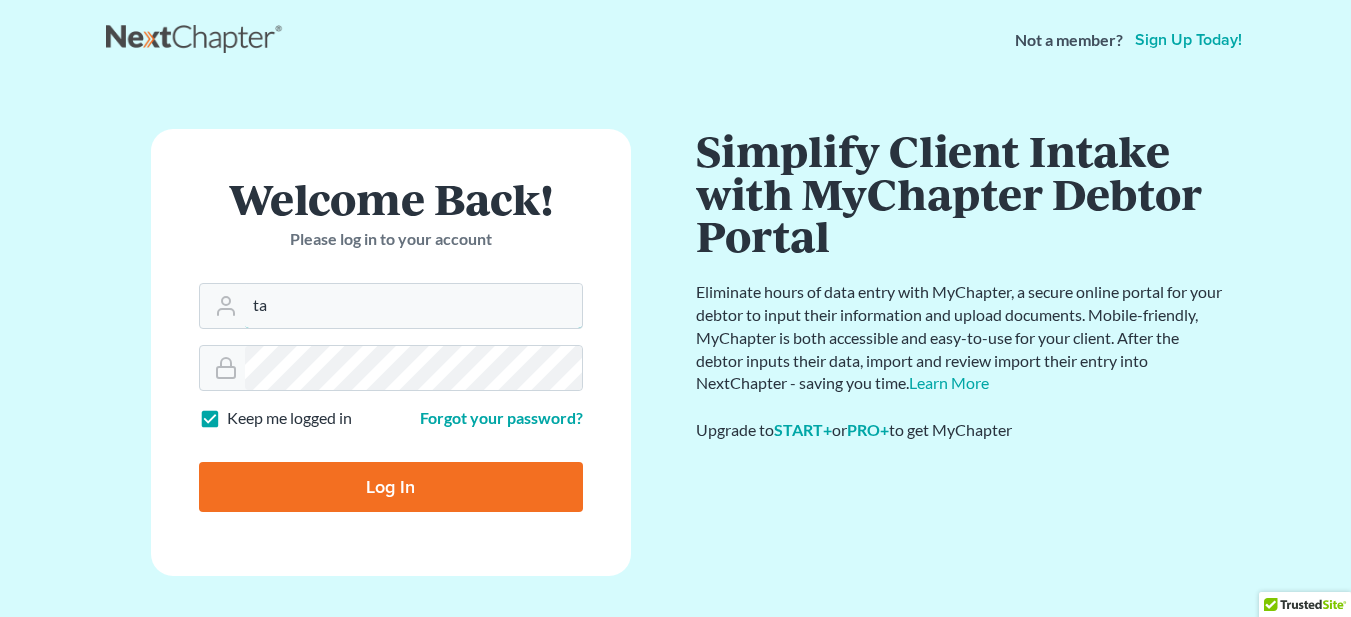 type on "[EMAIL]" 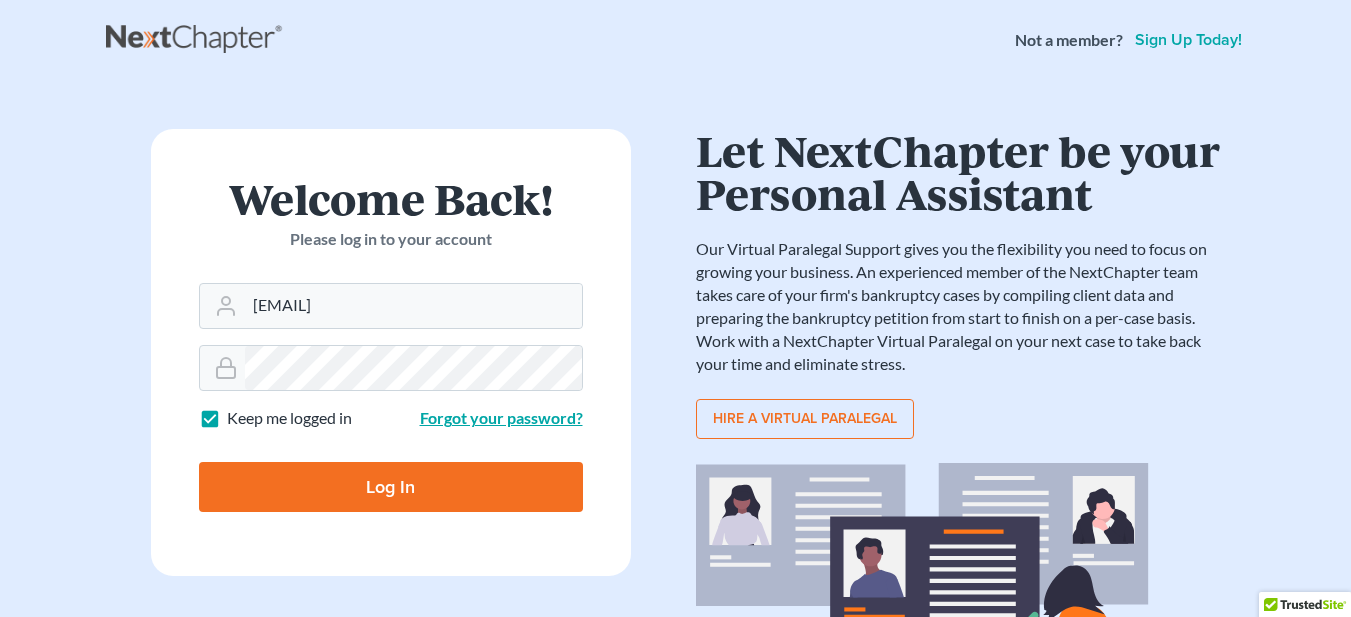 click on "Forgot your password?" at bounding box center (501, 417) 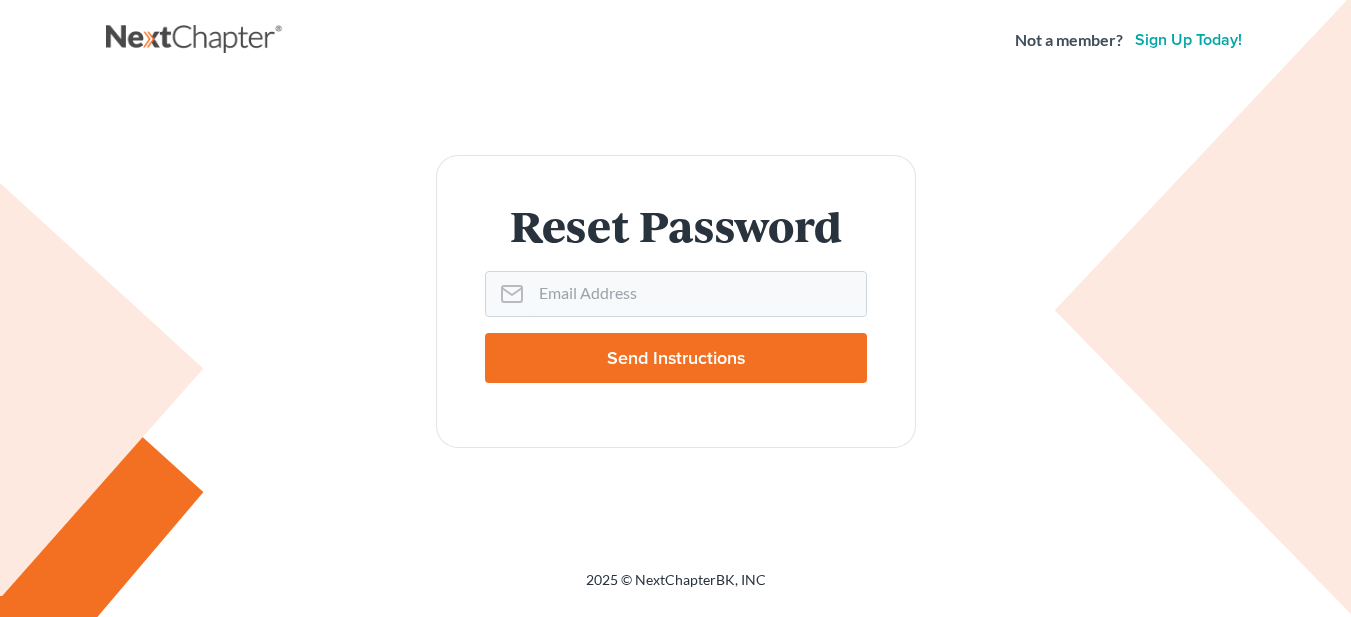 scroll, scrollTop: 0, scrollLeft: 0, axis: both 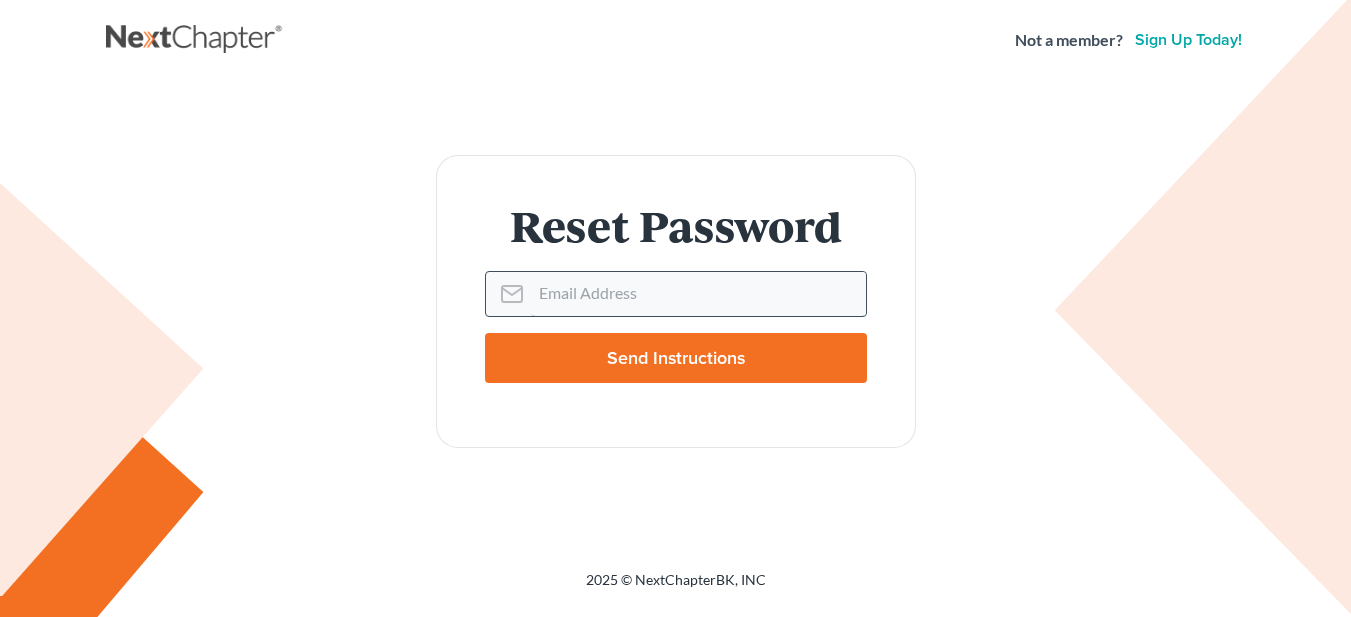 click on "Email Address" at bounding box center [698, 294] 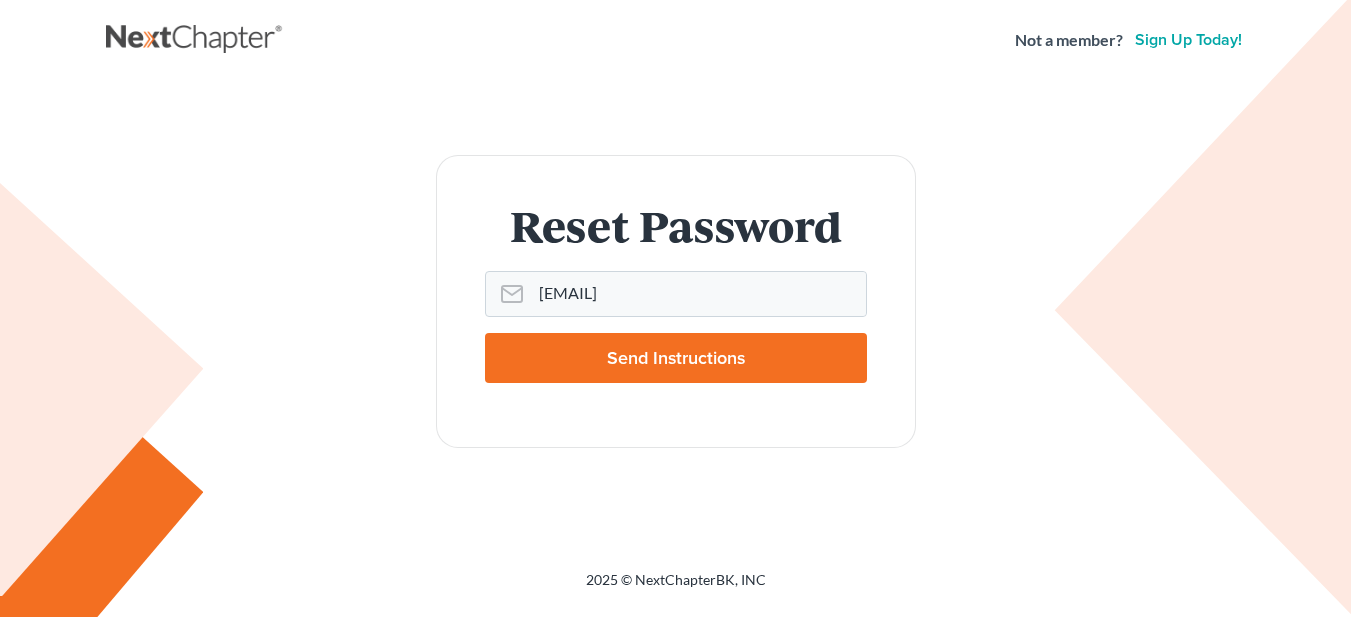 click on "Send Instructions" at bounding box center (676, 358) 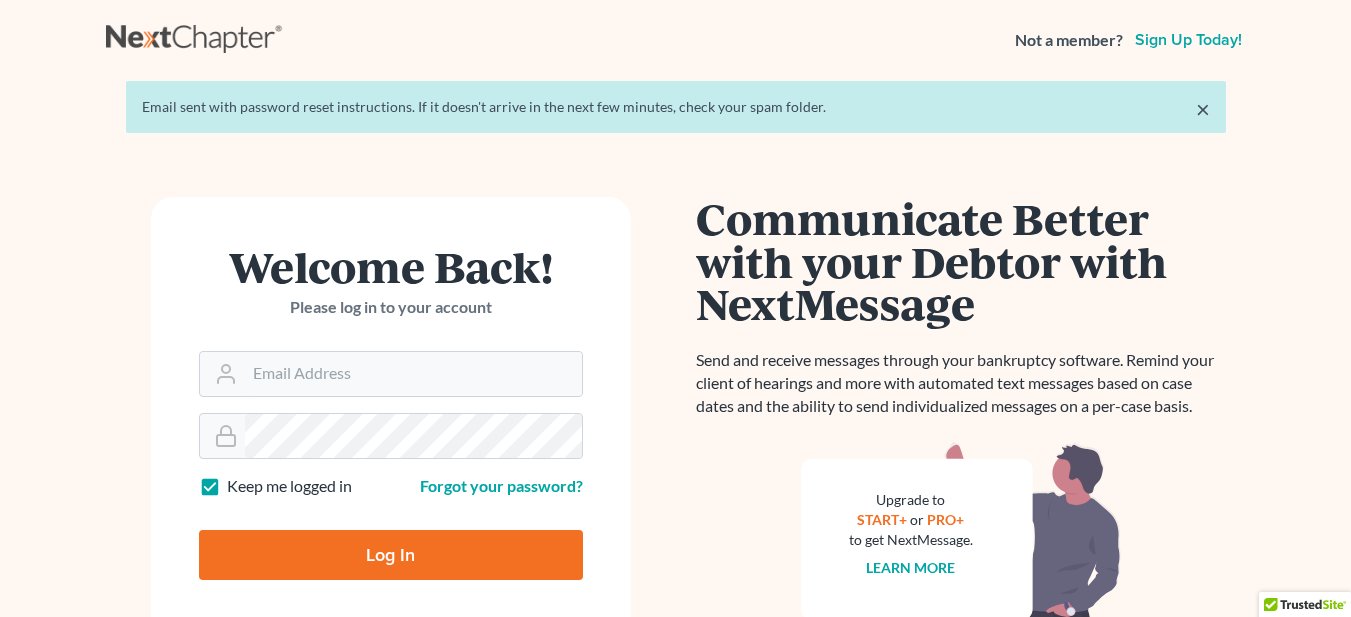 scroll, scrollTop: 0, scrollLeft: 0, axis: both 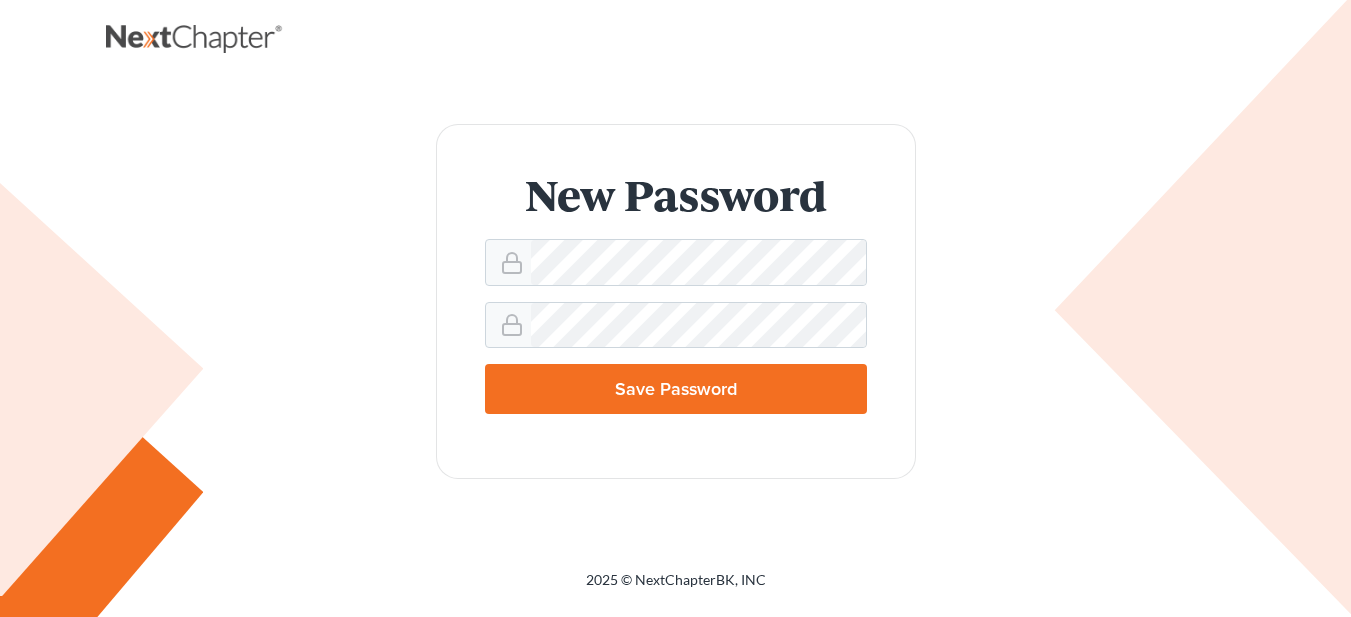 click on "Save Password" at bounding box center (676, 389) 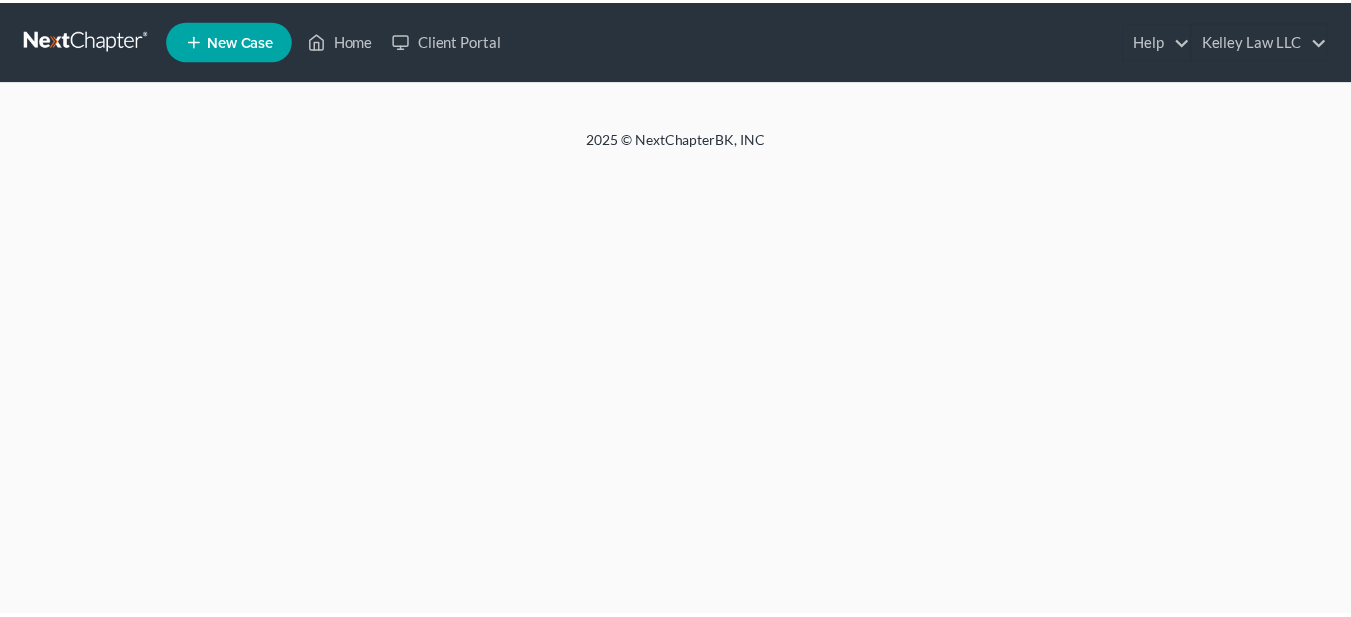 scroll, scrollTop: 0, scrollLeft: 0, axis: both 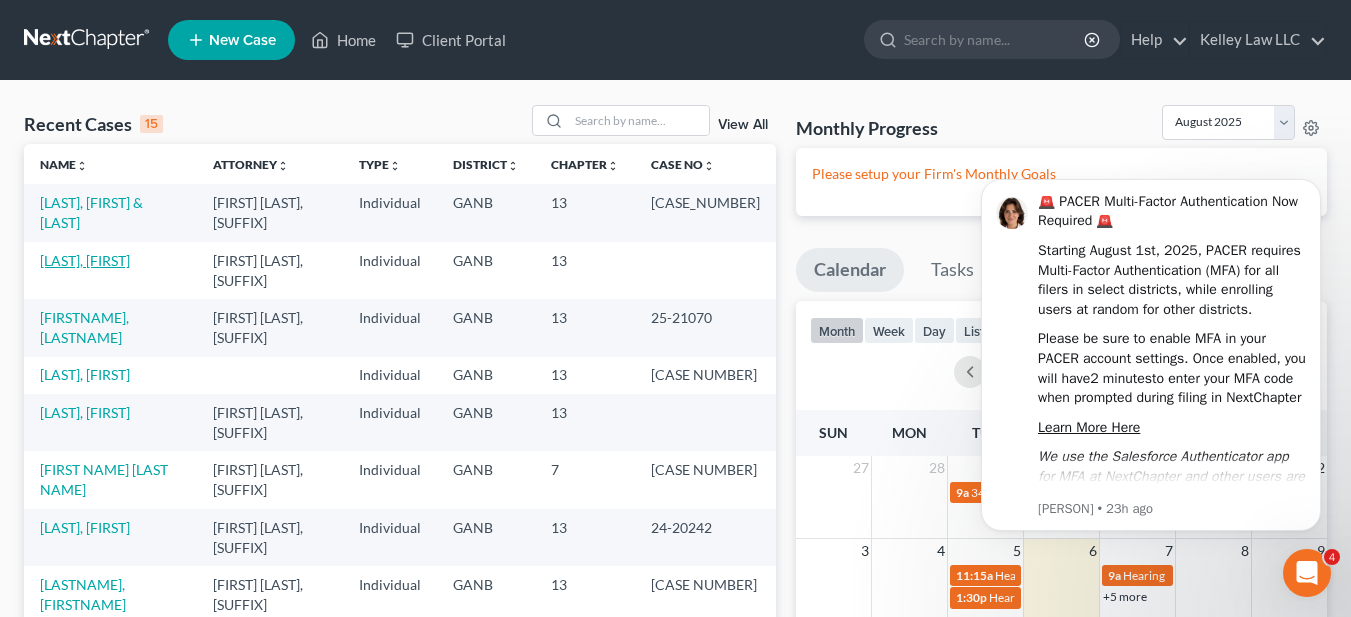 click on "[LAST], [FIRST]" at bounding box center [85, 260] 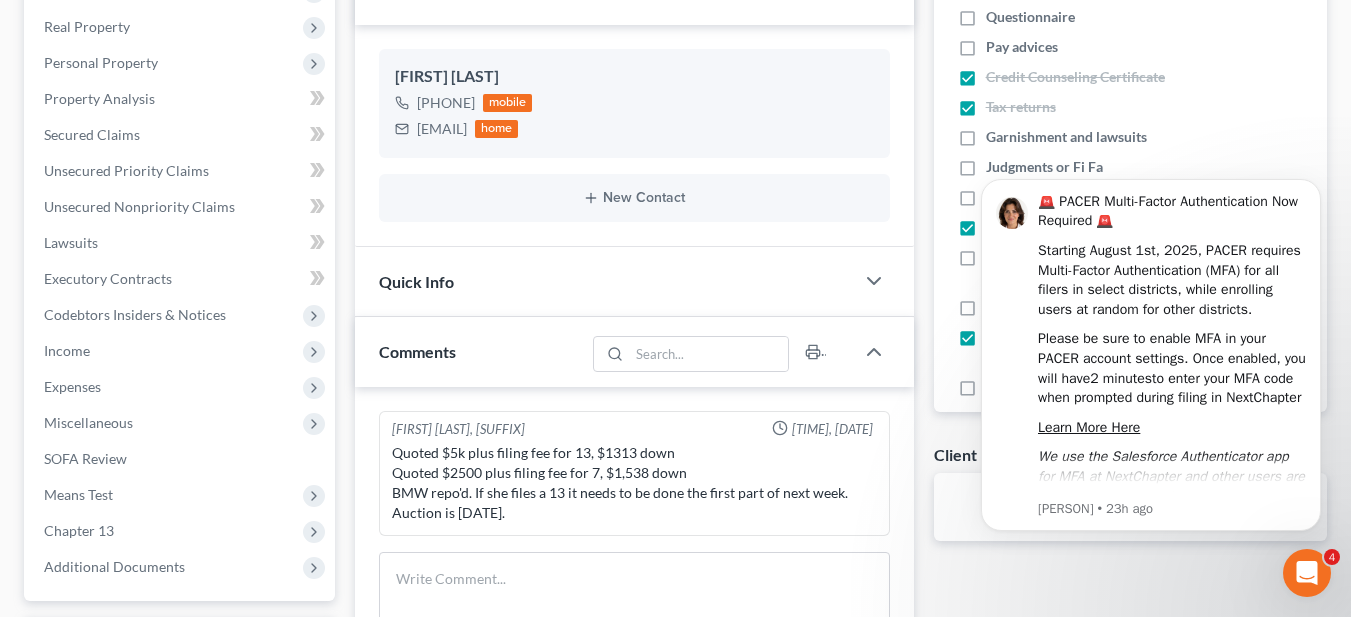 scroll, scrollTop: 400, scrollLeft: 0, axis: vertical 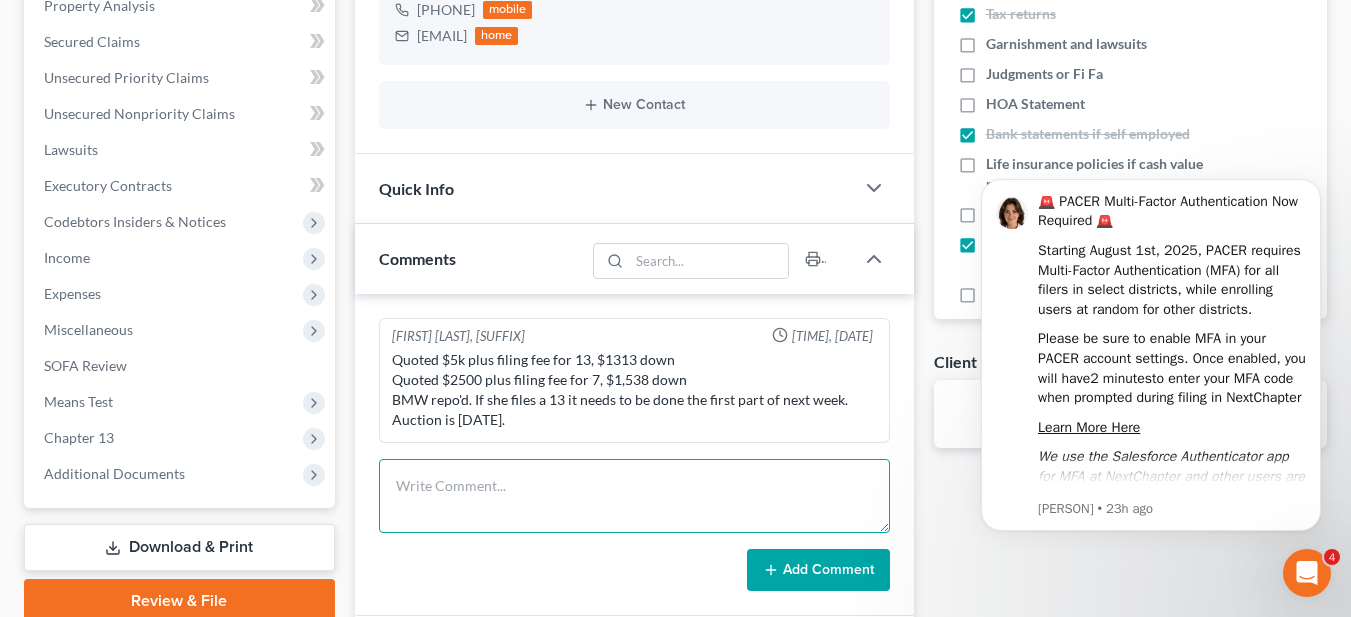 click at bounding box center (634, 496) 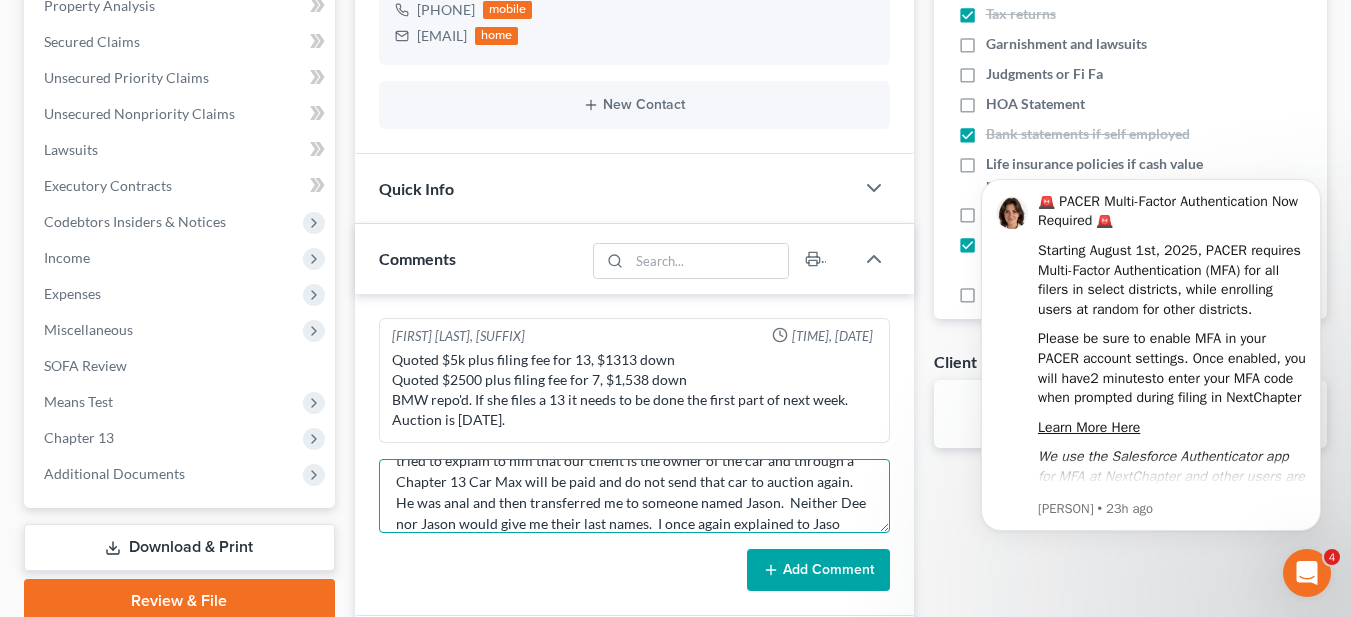 scroll, scrollTop: 151, scrollLeft: 0, axis: vertical 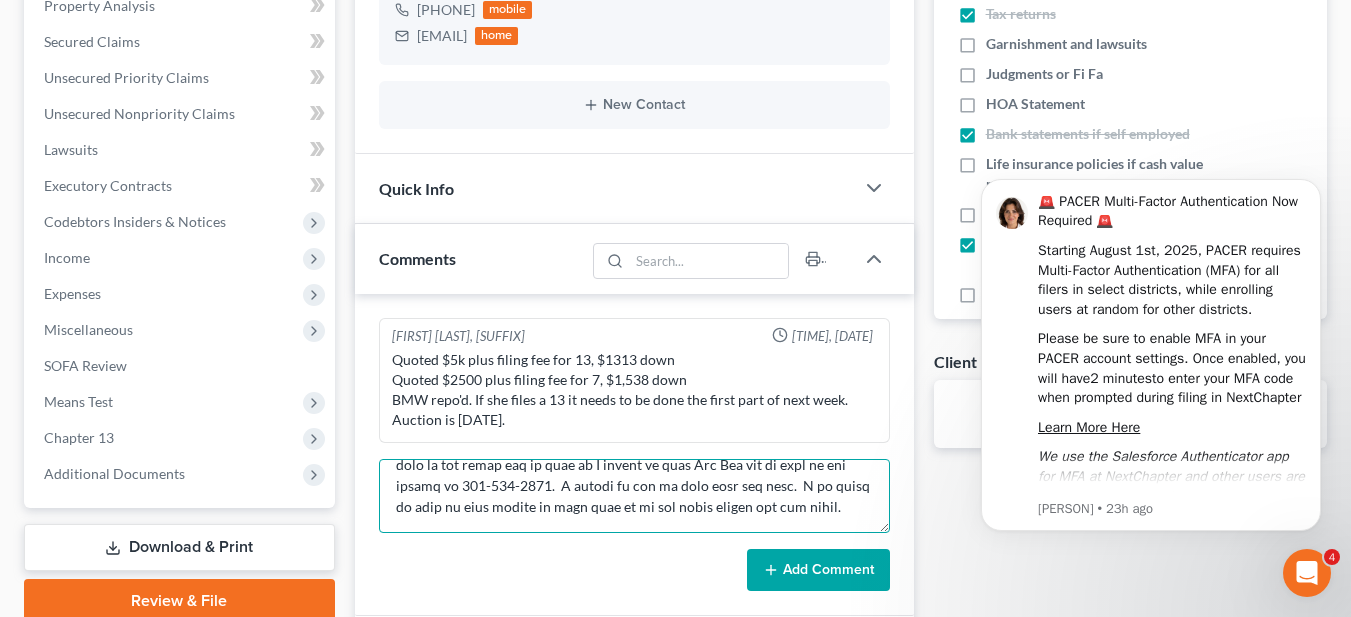 type on "I spoke to [FIRST] at the Towing Office and gave him all of Ms. [LAST]'s information, including case number, date of filing and Chapter 13.  I explained Car Max was listed on her bankruptcy petition as a creditor and do not send that car to auction.  He proceeded to tell me that he didn't take orders from our firm as they are not listed anywhere on his paperwork.  I tried to explain to him that our client is the owner of the car and through a Chapter 13 Car Max will be paid and do not send that car to auction again.  He was anal and then transferred me to someone named Jason.  Neither [FIRST] nor Jason would give me their last names.  I once again explained to Jason the information listed above and he told me I did not have the authority to tell them not to send a car to auction.  I asked him who gave them the authority to pick the car up and he gave me the number of MTRAC at [PHONE].  I called and spoke to a guy named Luin or Luis.  I gave him the same information and he took it all down and said he woul" 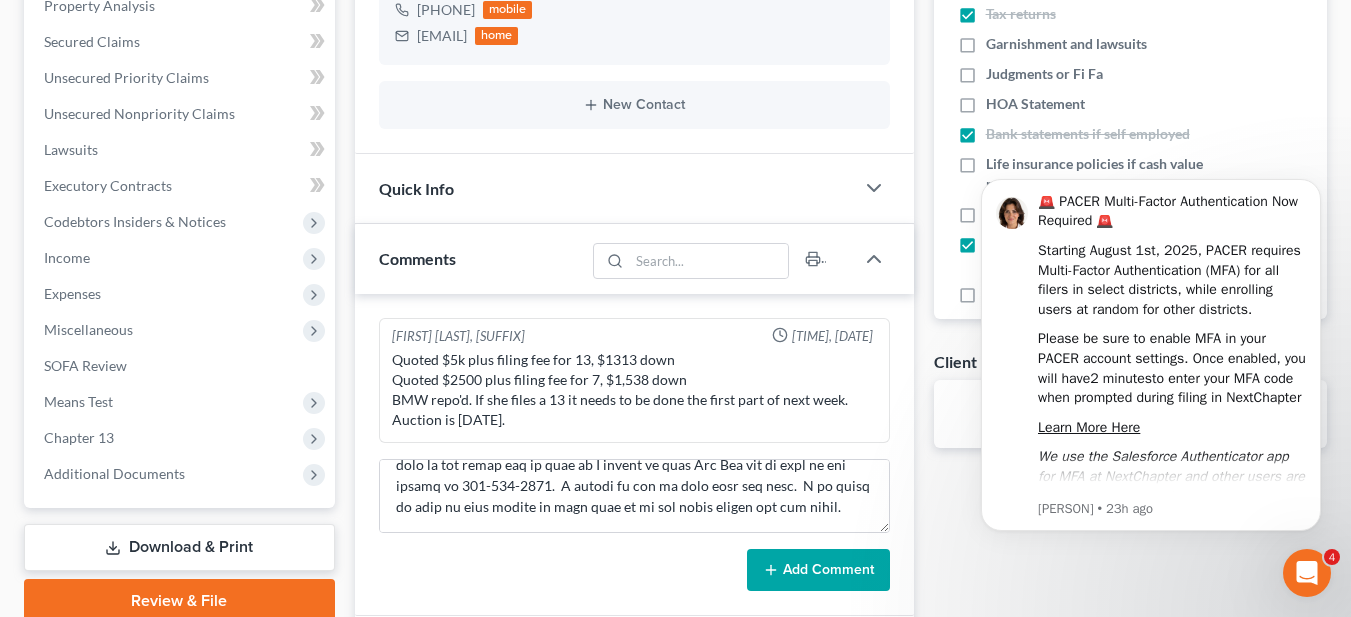 click on "Add Comment" at bounding box center (818, 570) 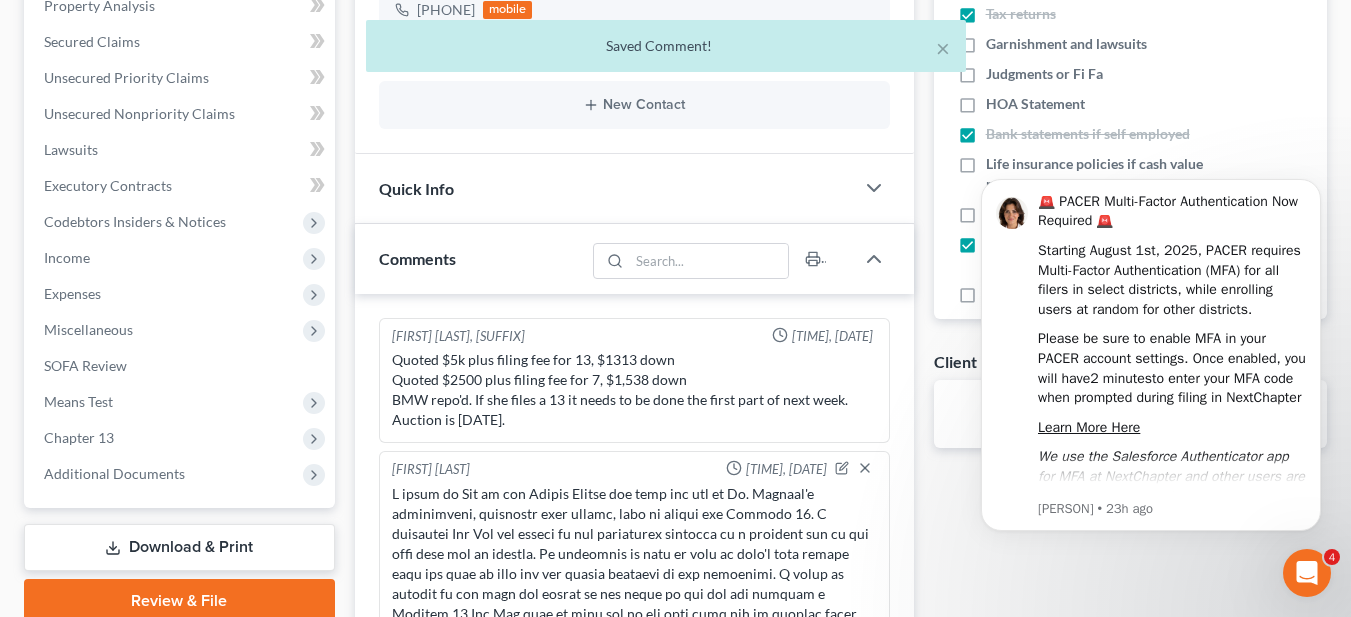 scroll, scrollTop: 0, scrollLeft: 0, axis: both 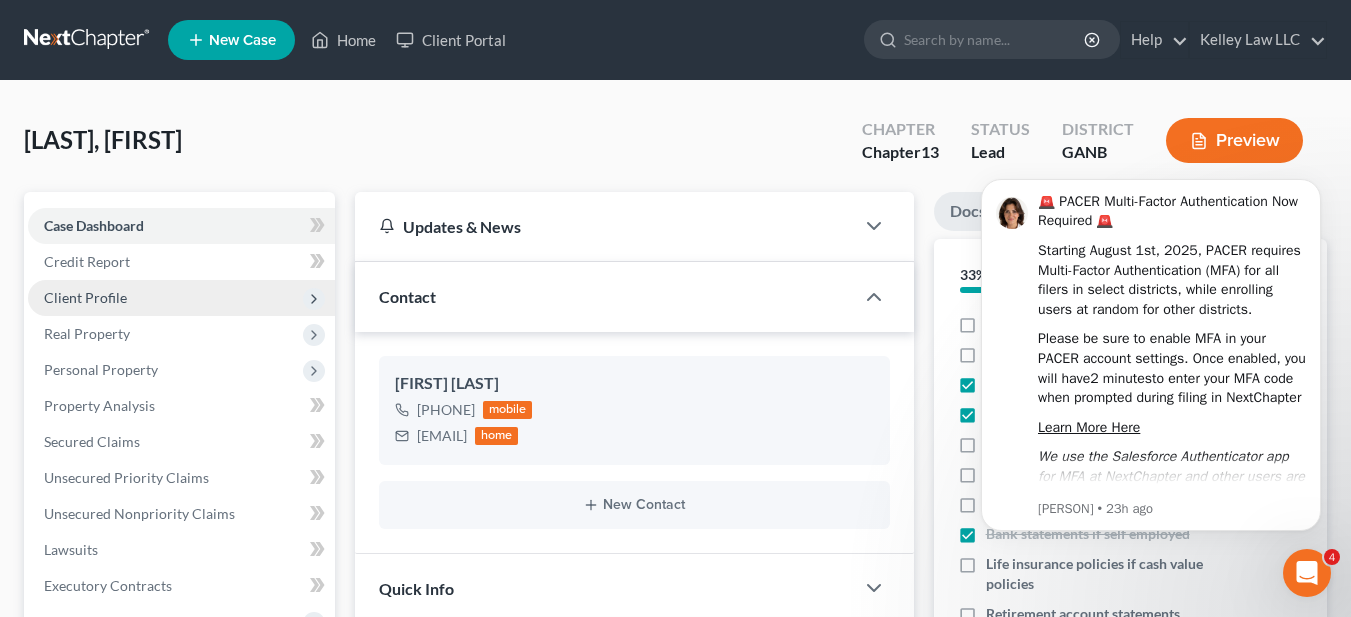 click on "Client Profile" at bounding box center (85, 297) 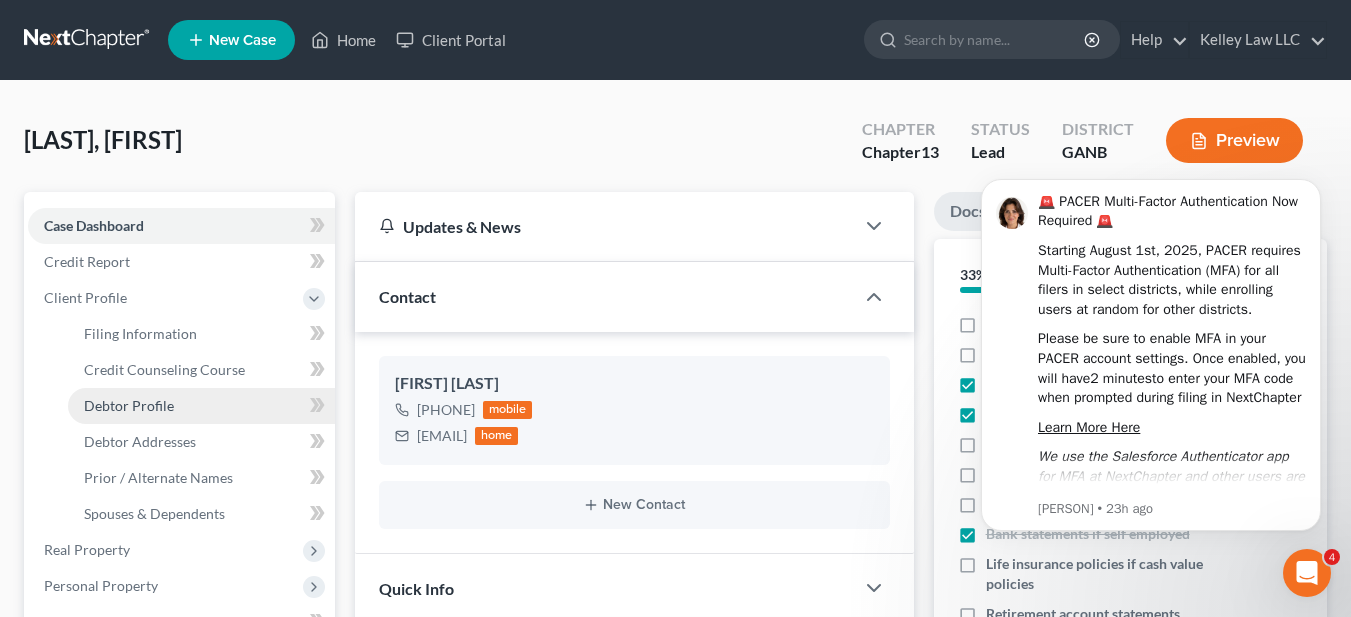 click on "Debtor Profile" at bounding box center (129, 405) 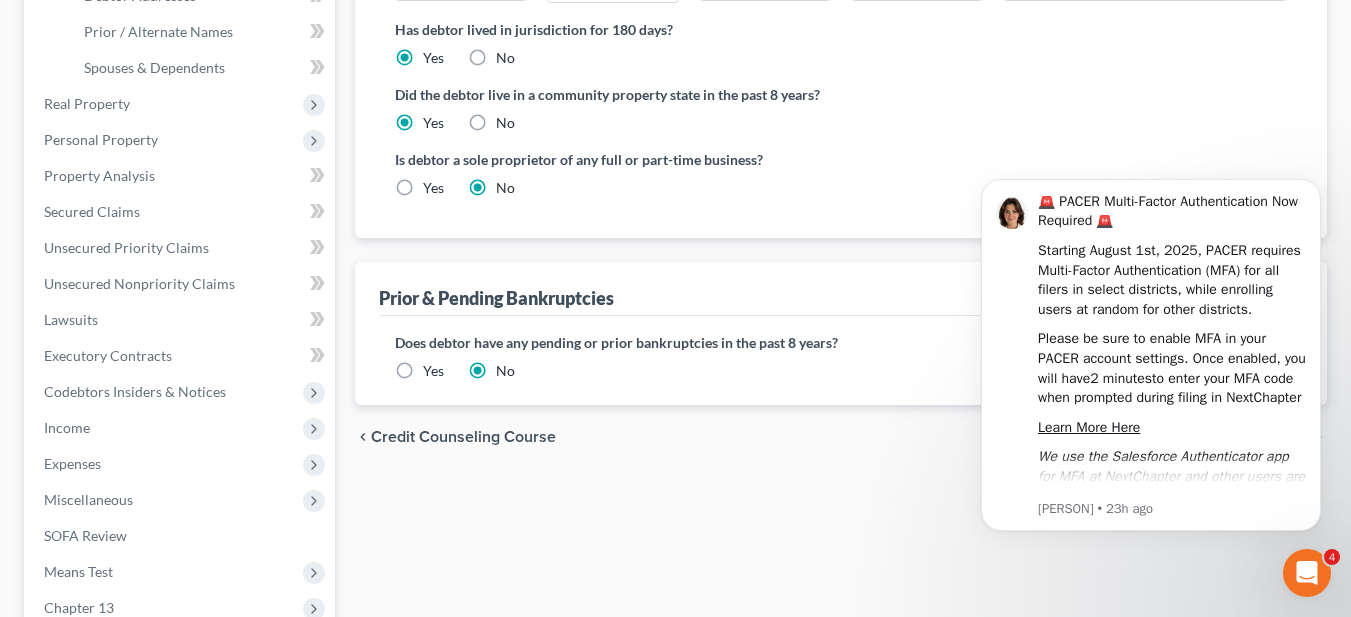 scroll, scrollTop: 449, scrollLeft: 0, axis: vertical 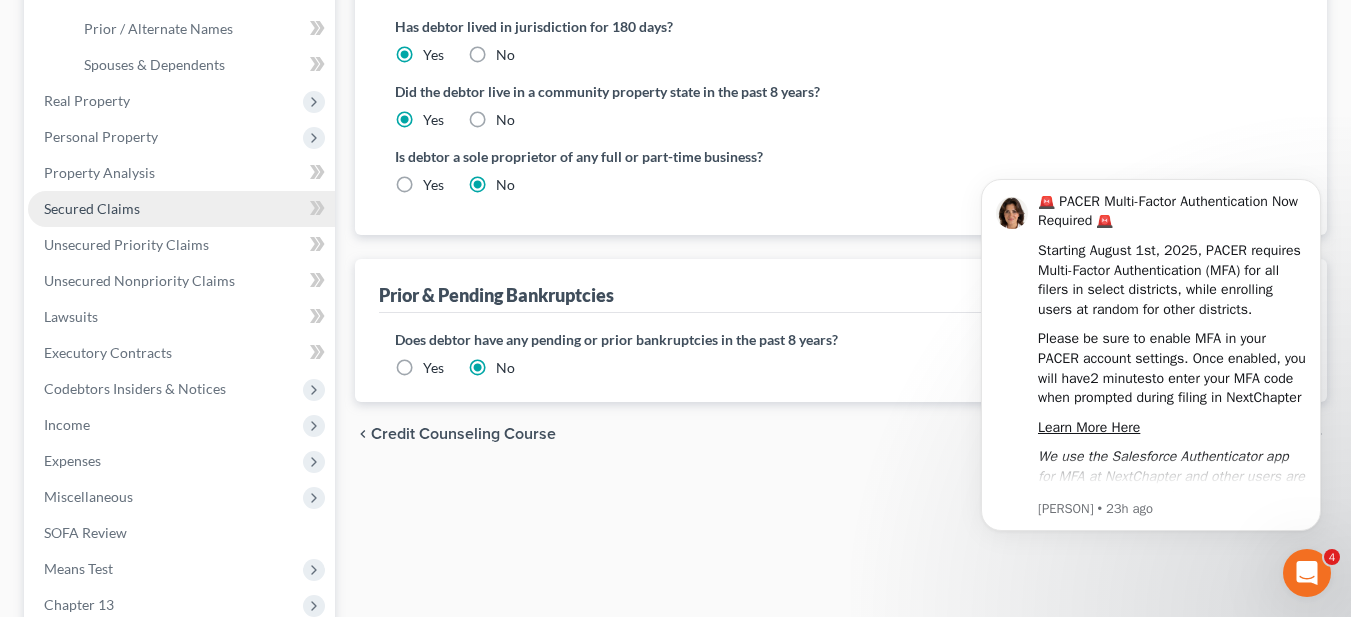 click on "Secured Claims" at bounding box center [181, 209] 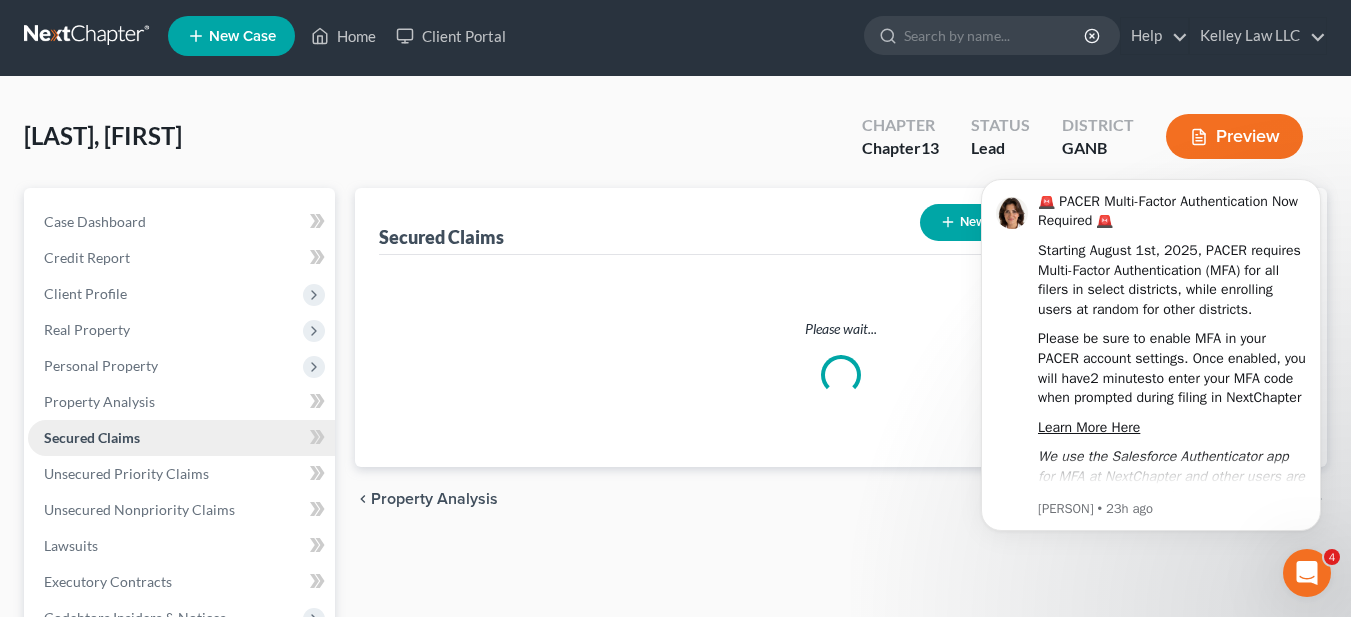 scroll, scrollTop: 0, scrollLeft: 0, axis: both 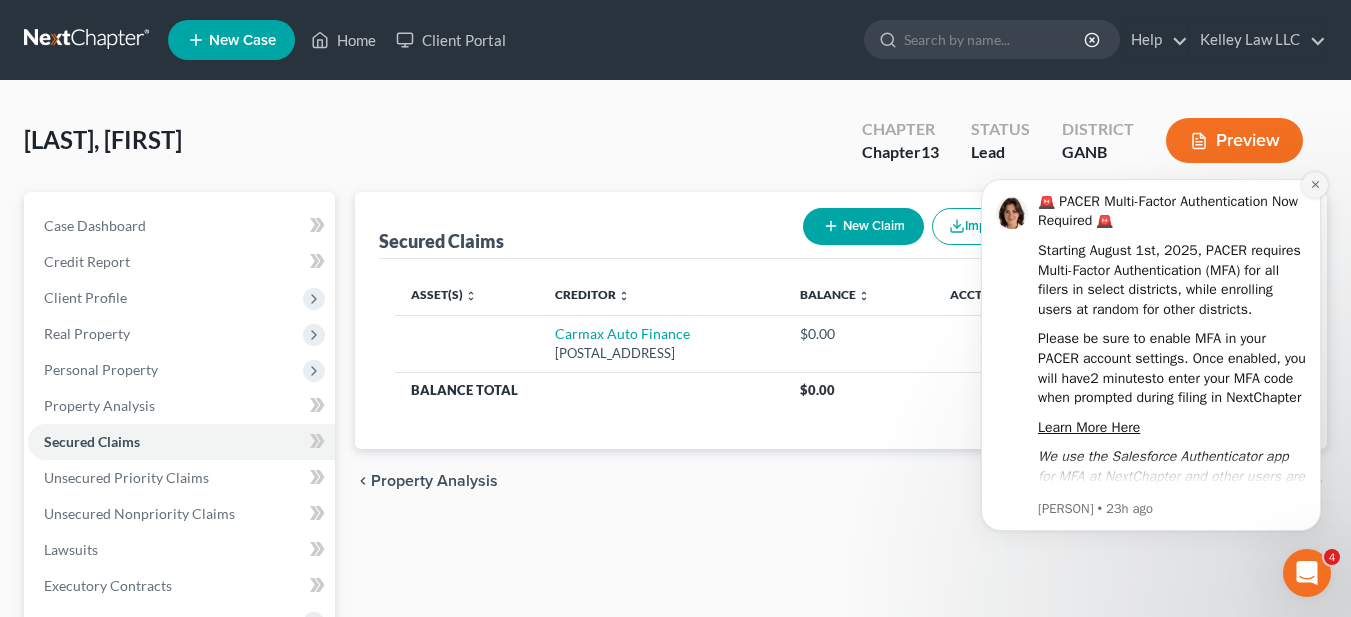 click 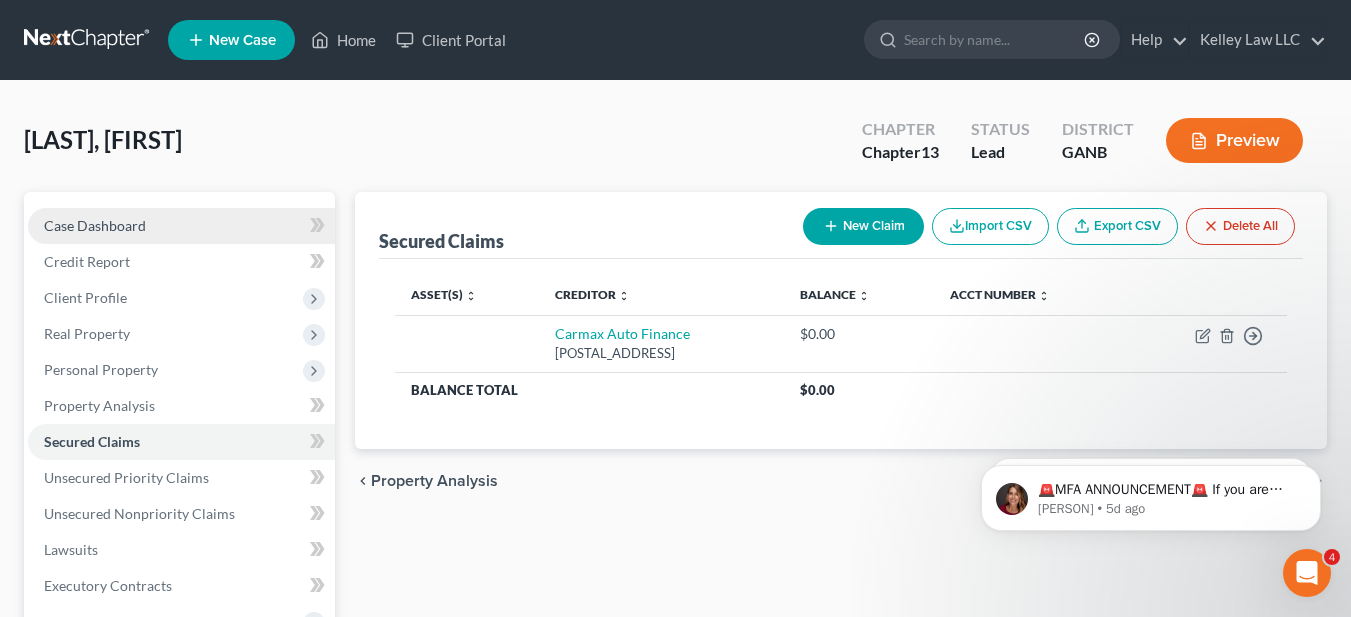 click on "Case Dashboard" at bounding box center [95, 225] 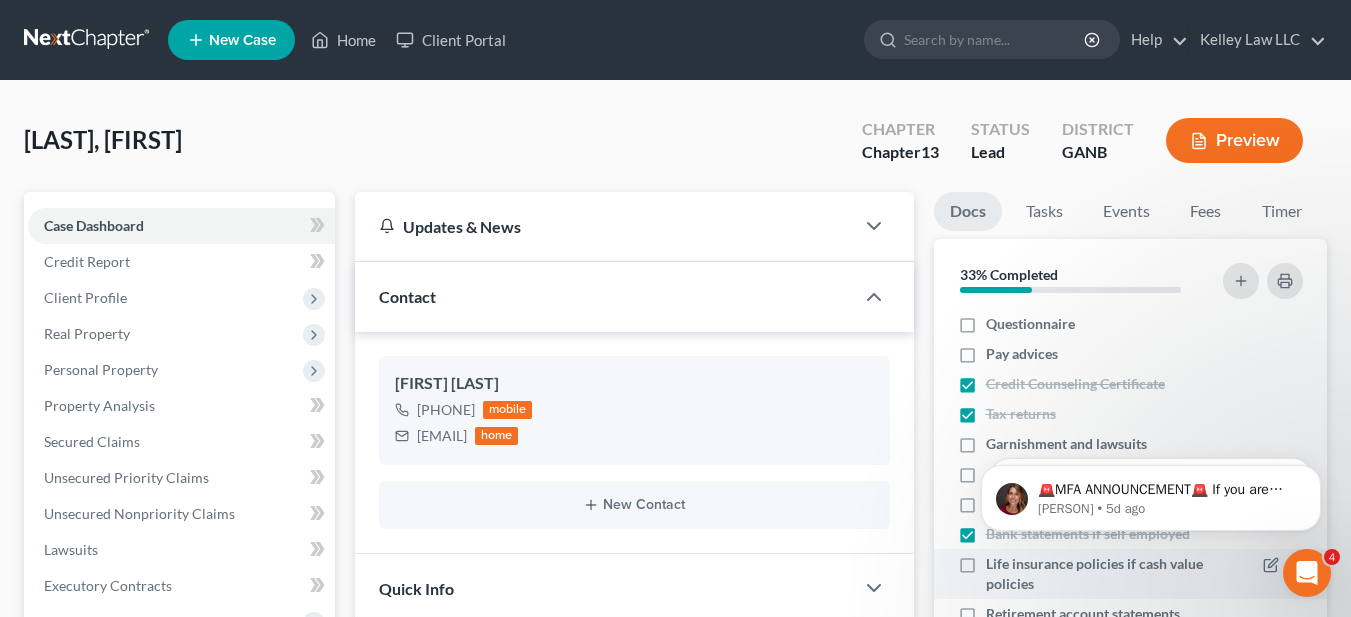 scroll, scrollTop: 219, scrollLeft: 0, axis: vertical 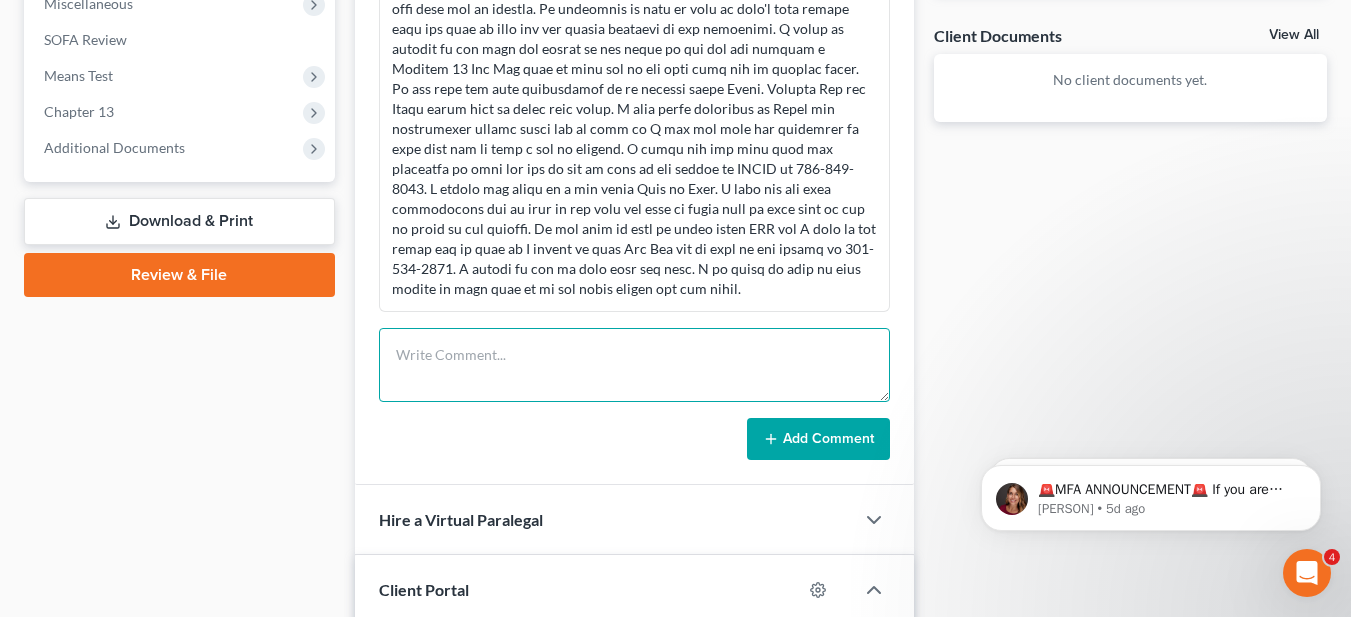 click at bounding box center [634, 365] 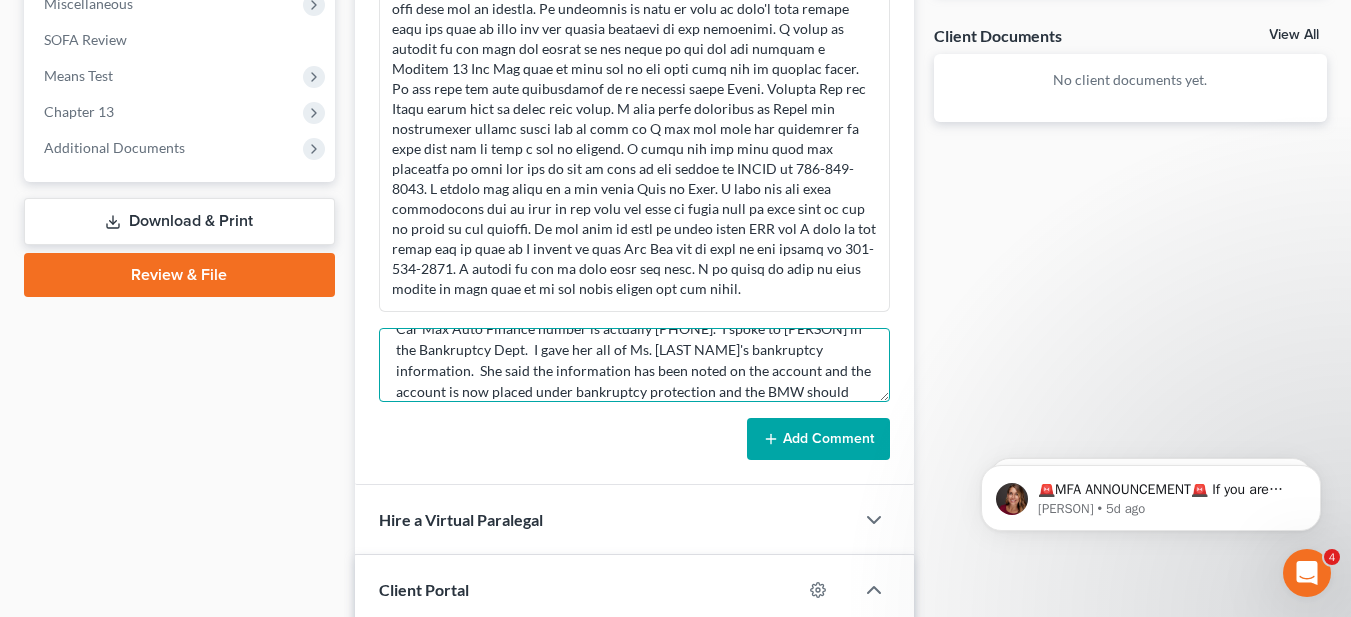 scroll, scrollTop: 47, scrollLeft: 0, axis: vertical 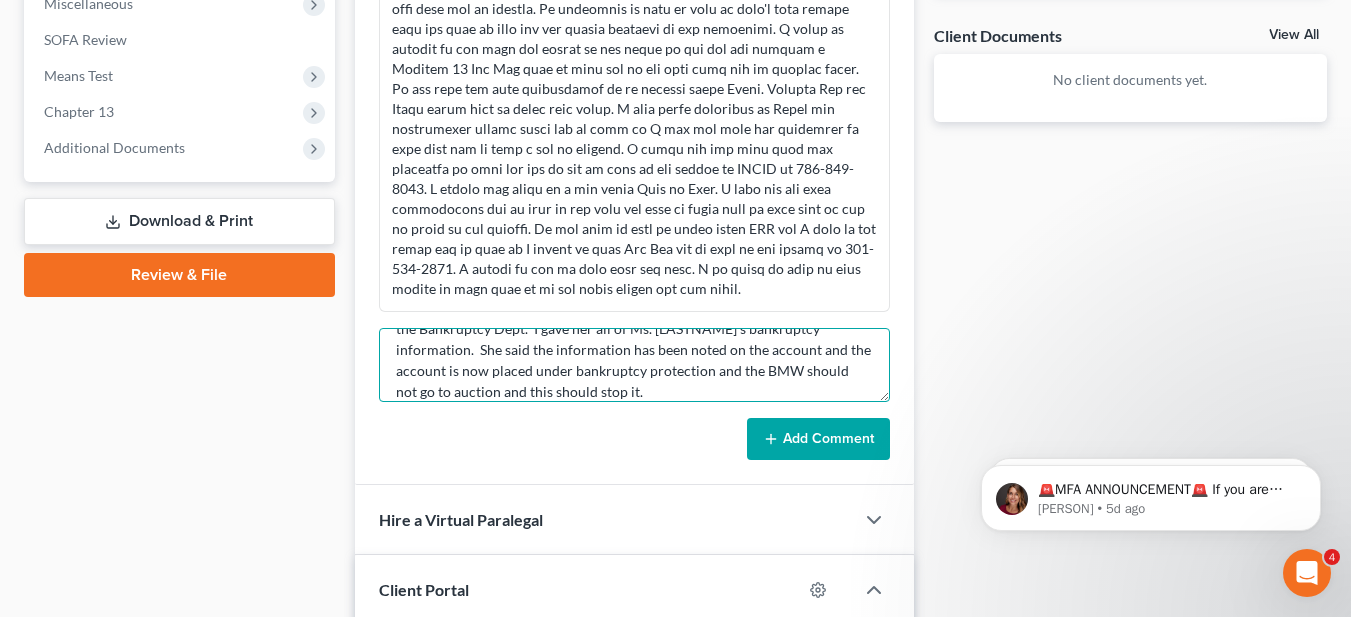 type on "Car Max Auto Finance number is actually [PHONE].  I spoke to [PERSON] in the Bankruptcy Dept.  I gave her all of Ms. [LASTNAME]'s bankruptcy information.  She said the information has been noted on the account and the account is now placed under bankruptcy protection and the BMW should not go to auction and this should stop it." 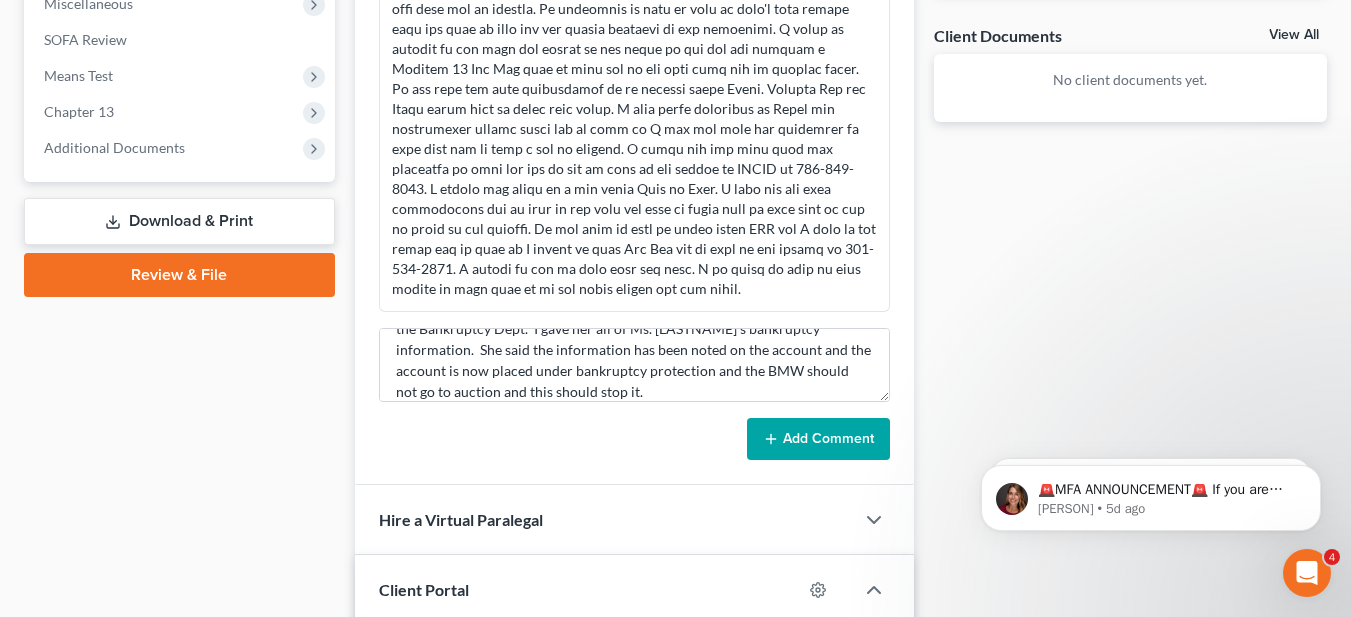 click on "Add Comment" at bounding box center [818, 439] 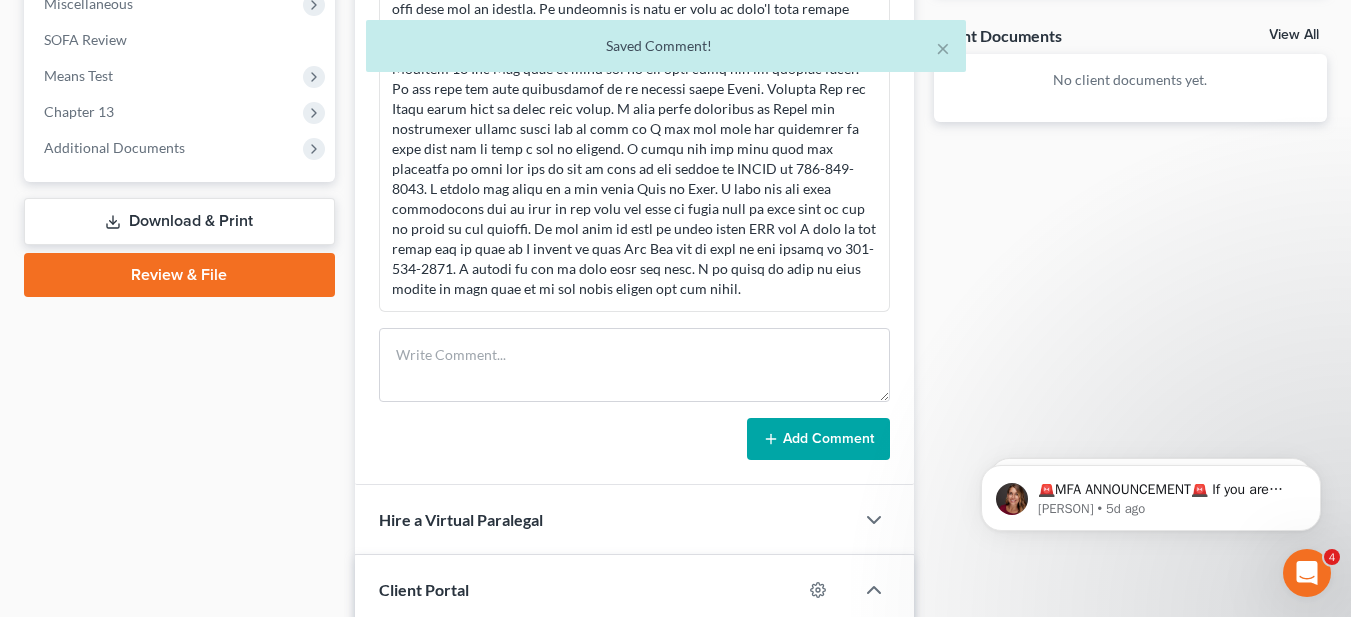 scroll, scrollTop: 0, scrollLeft: 0, axis: both 